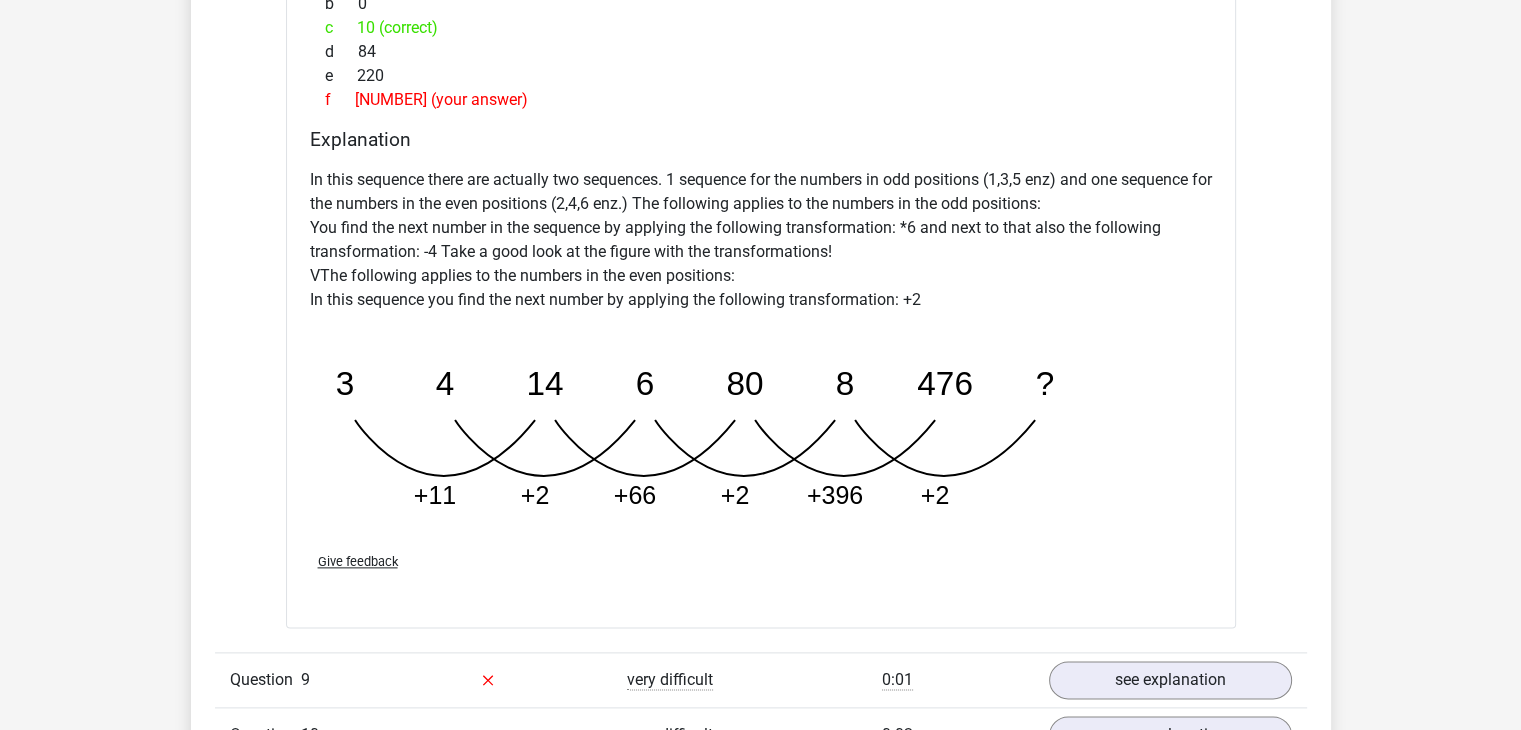 scroll, scrollTop: 10200, scrollLeft: 0, axis: vertical 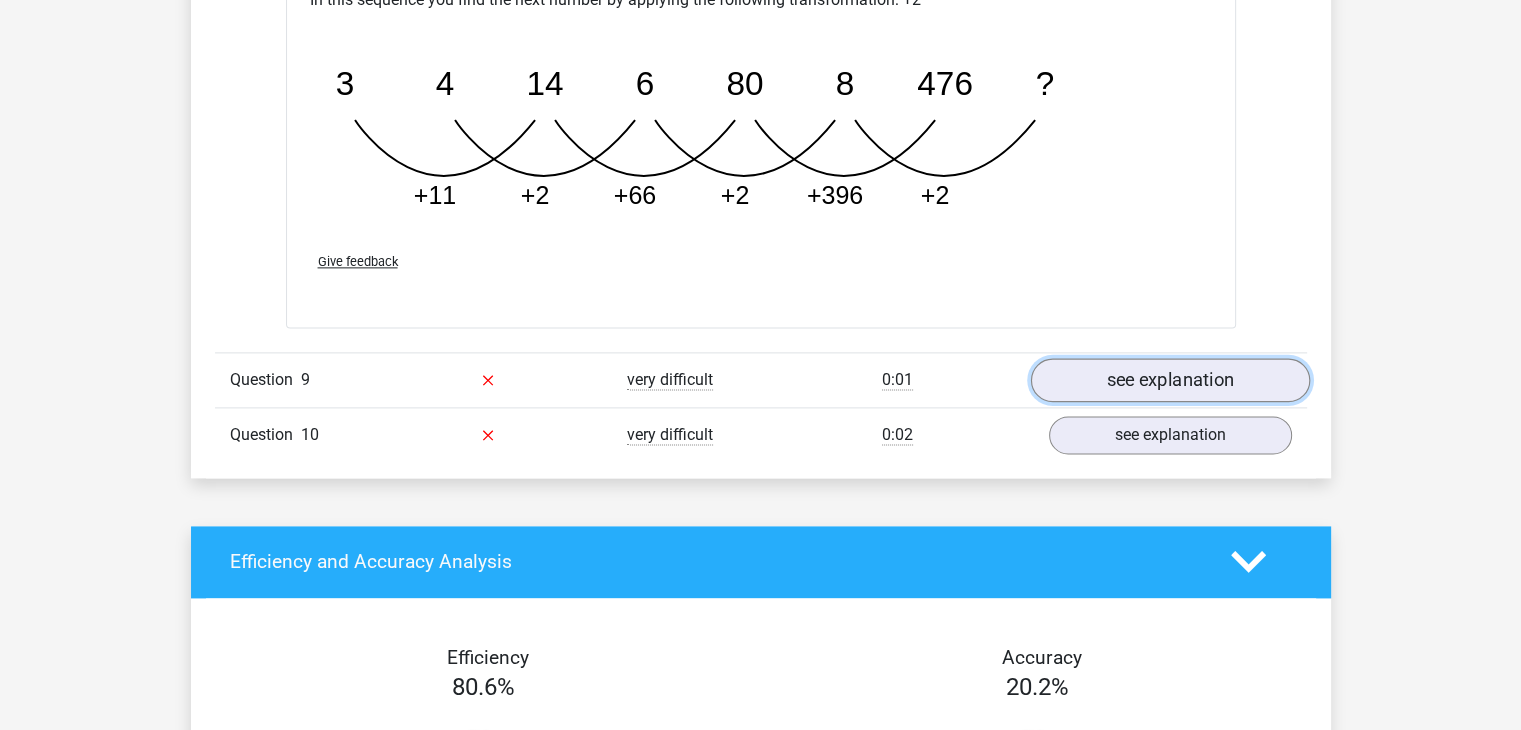 click on "see explanation" at bounding box center (1169, 380) 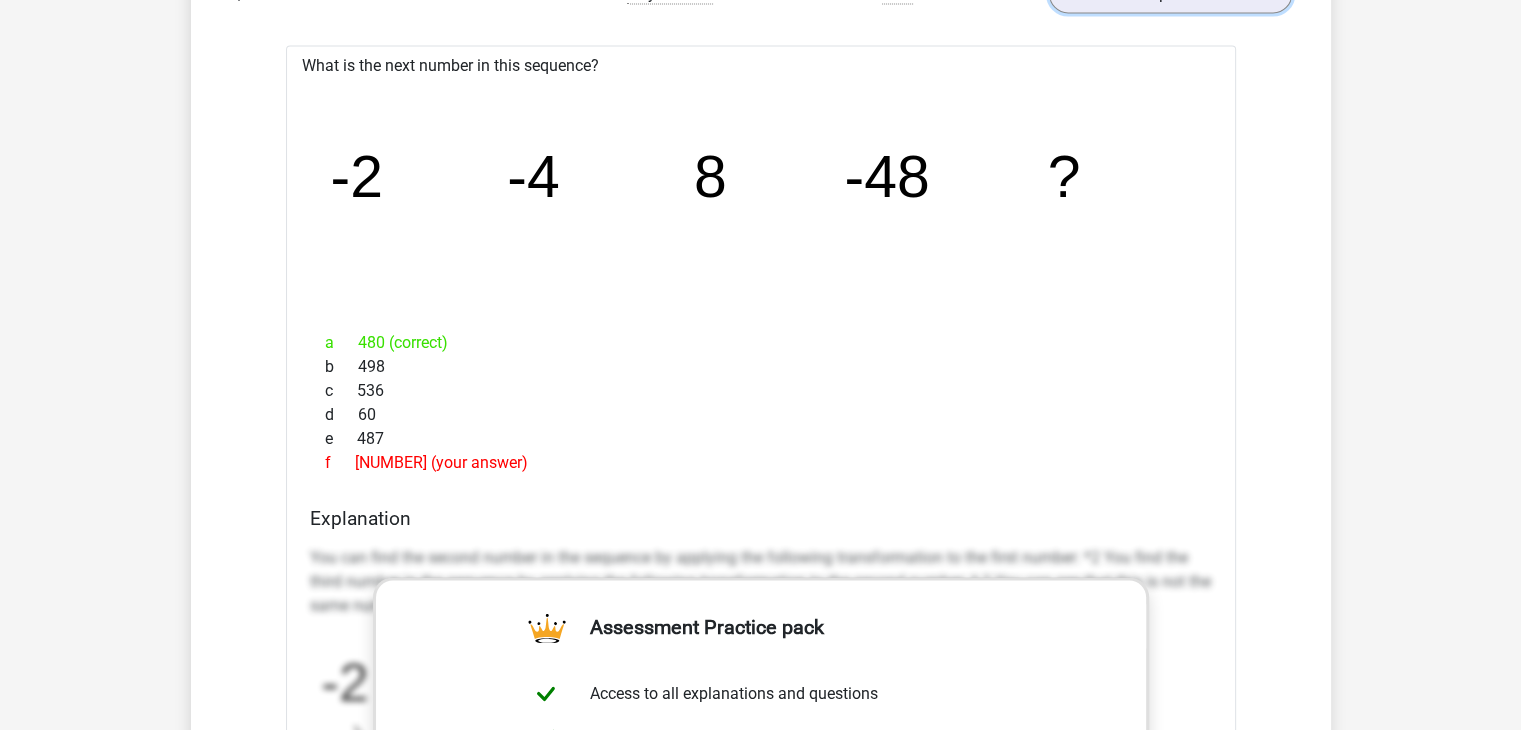 scroll, scrollTop: 10600, scrollLeft: 0, axis: vertical 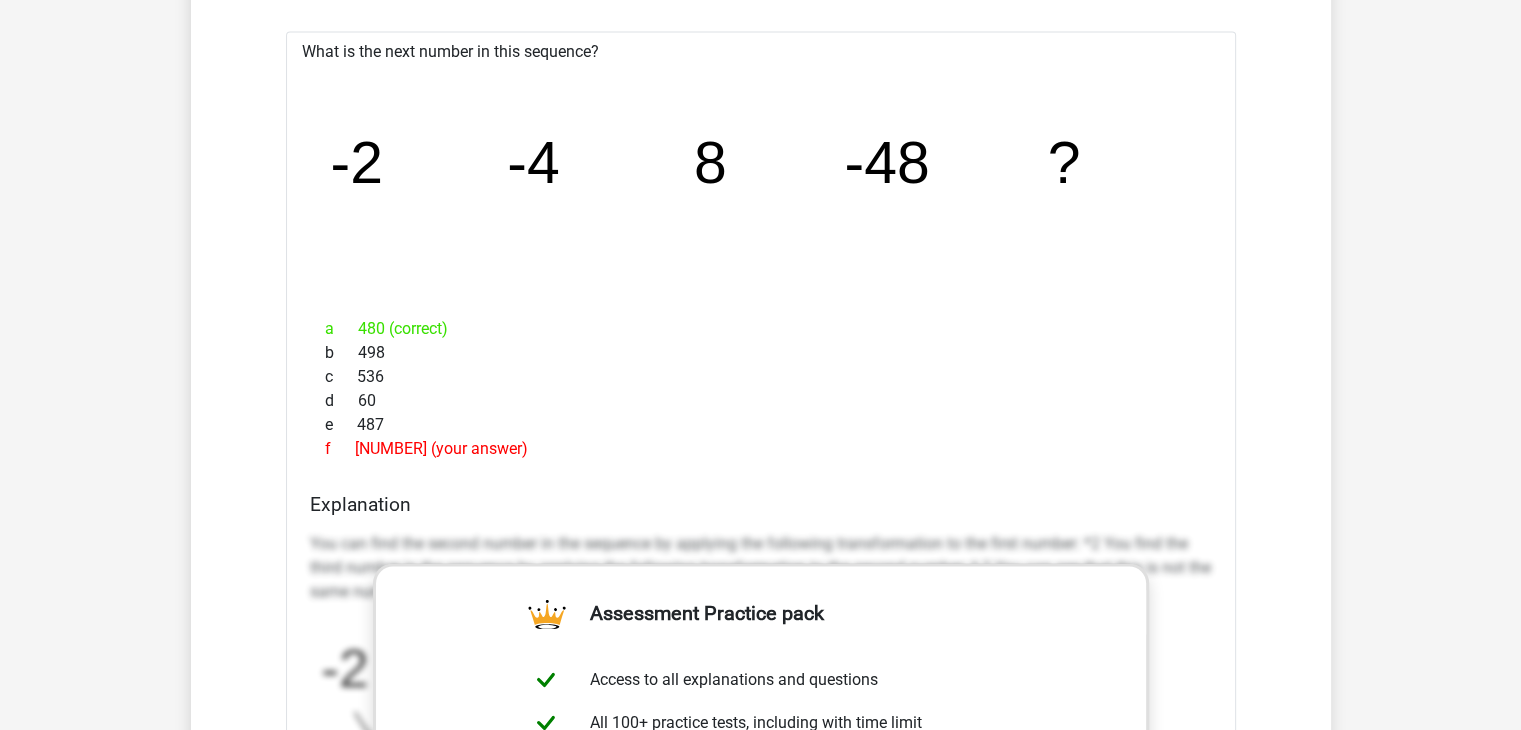 click on "b
498" at bounding box center (761, 353) 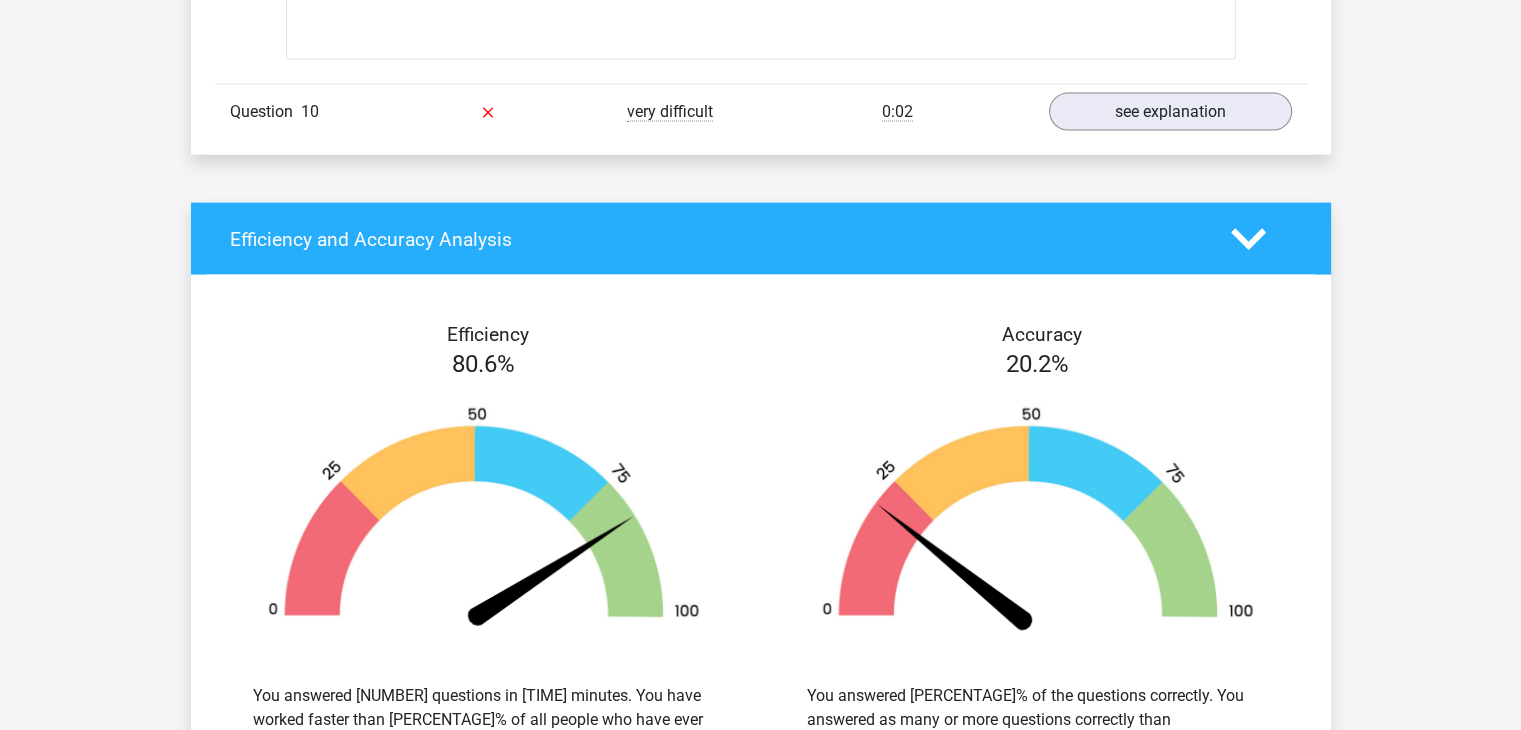scroll, scrollTop: 11900, scrollLeft: 0, axis: vertical 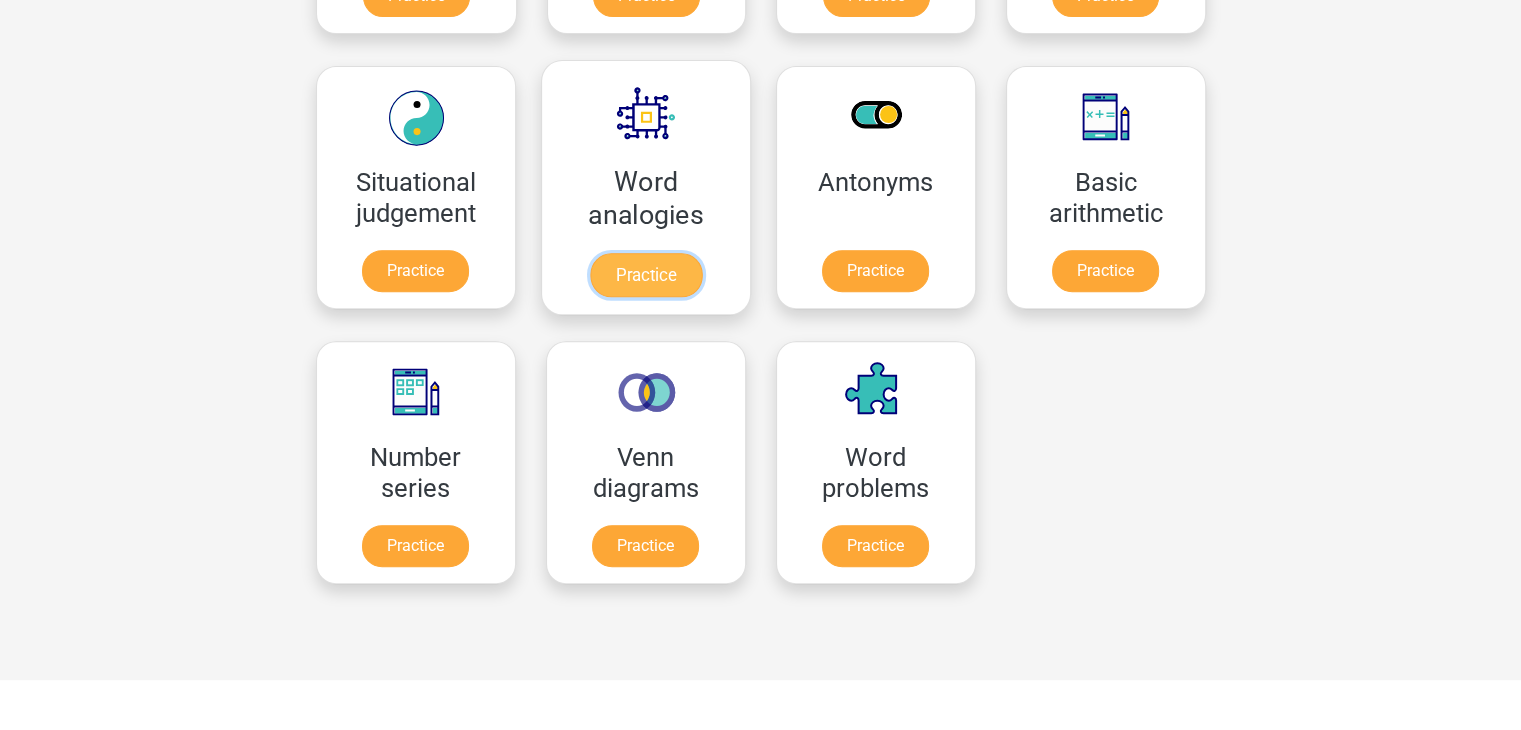 click on "Practice" at bounding box center [645, 275] 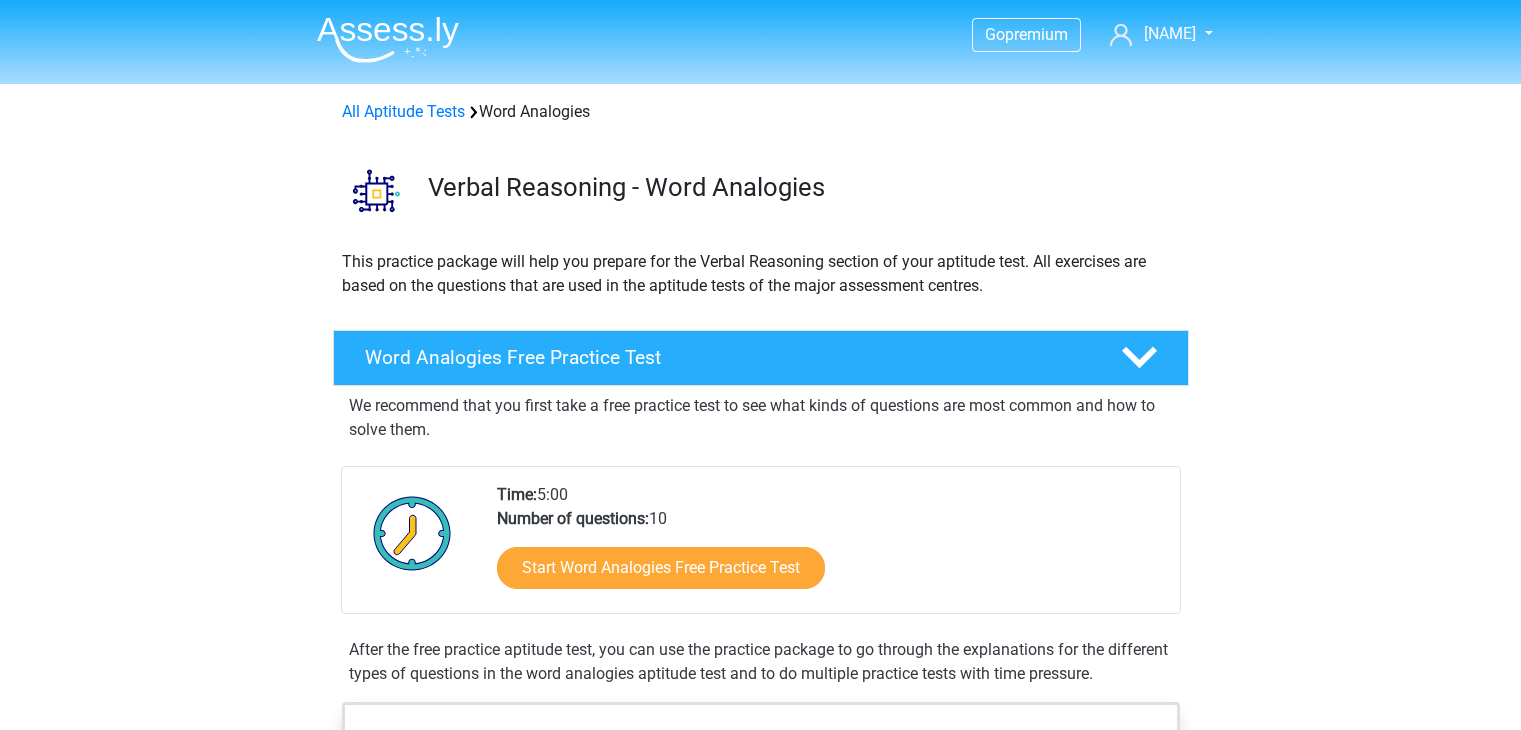 scroll, scrollTop: 0, scrollLeft: 0, axis: both 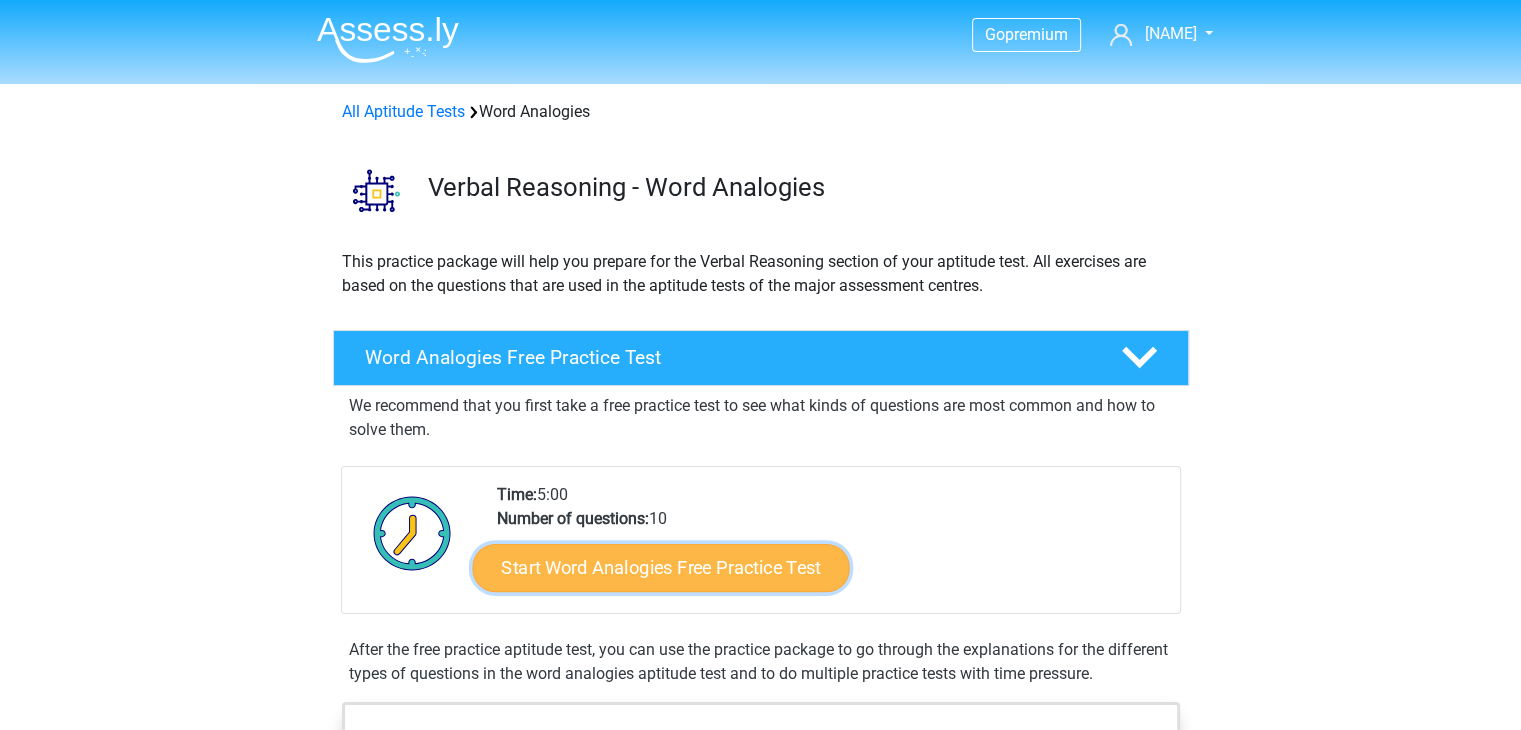 click on "Start Word Analogies
Free Practice Test" at bounding box center (660, 567) 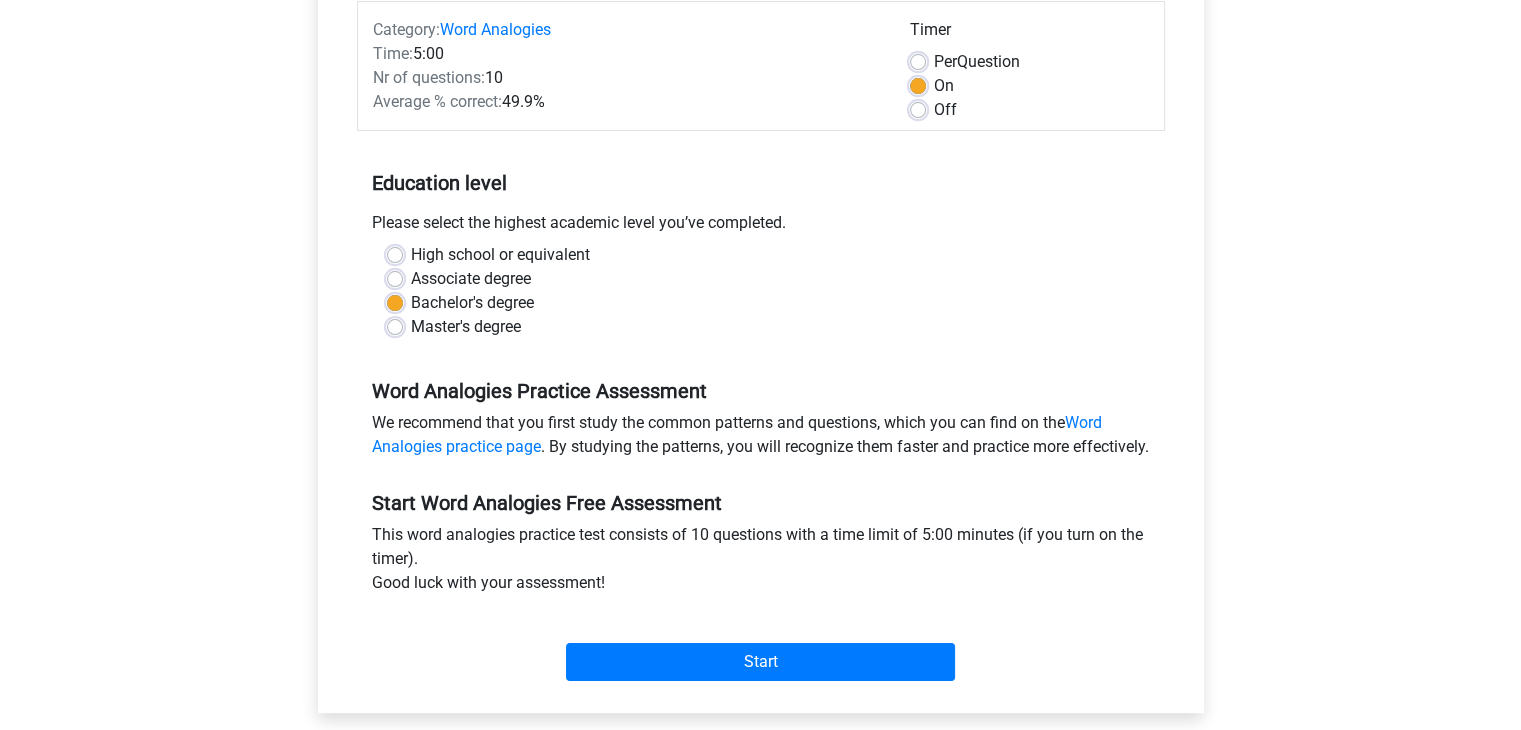 scroll, scrollTop: 300, scrollLeft: 0, axis: vertical 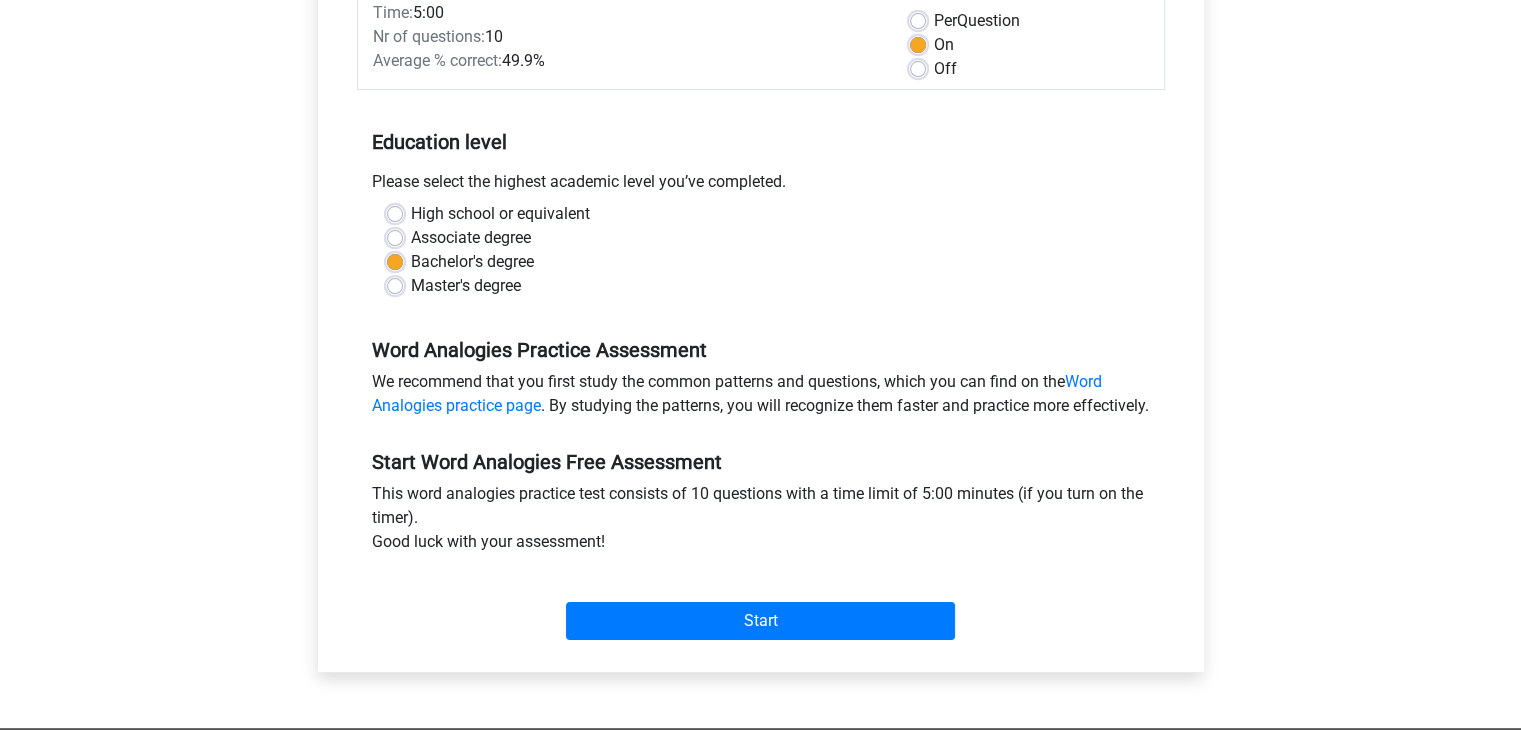 click on "Master's degree" at bounding box center [466, 286] 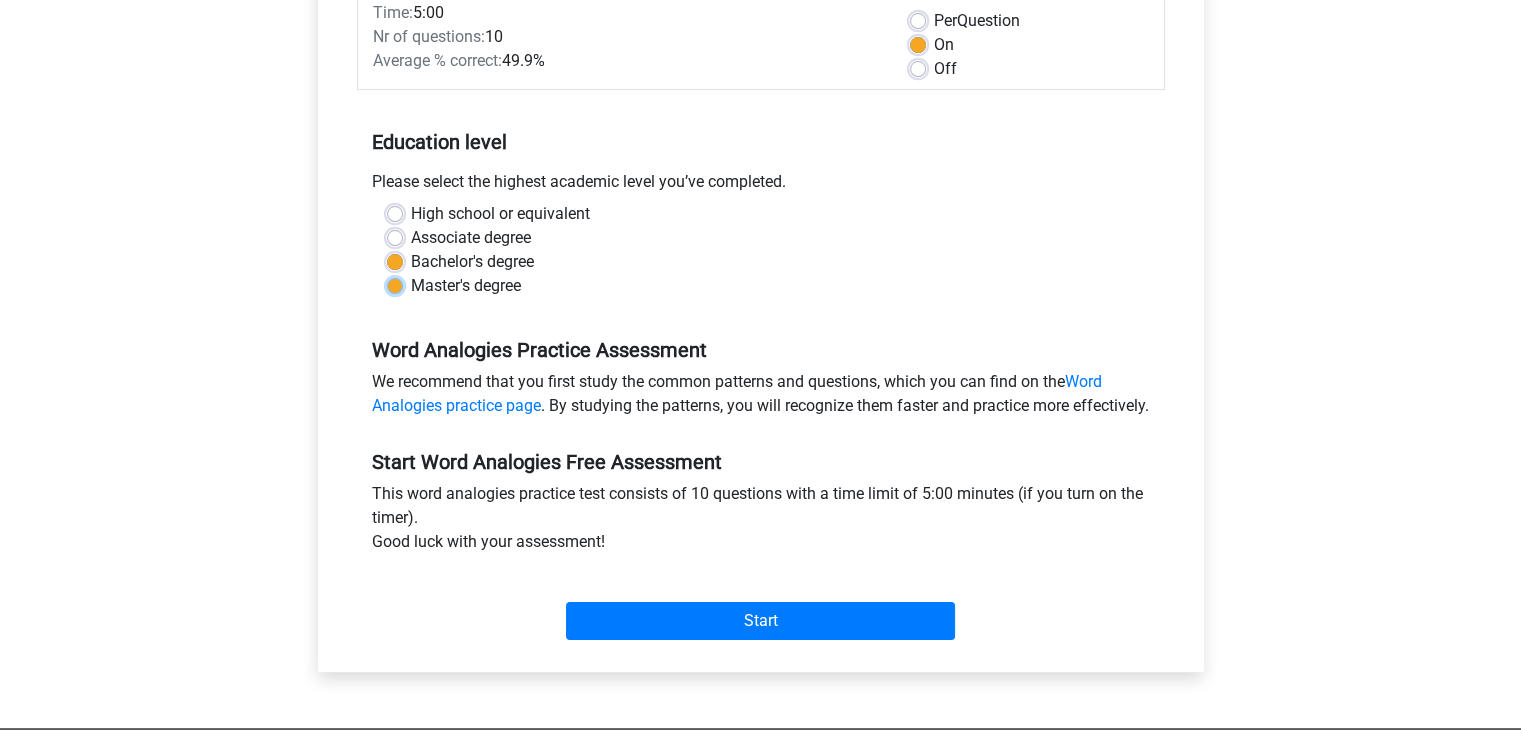 click on "Master's degree" at bounding box center [395, 284] 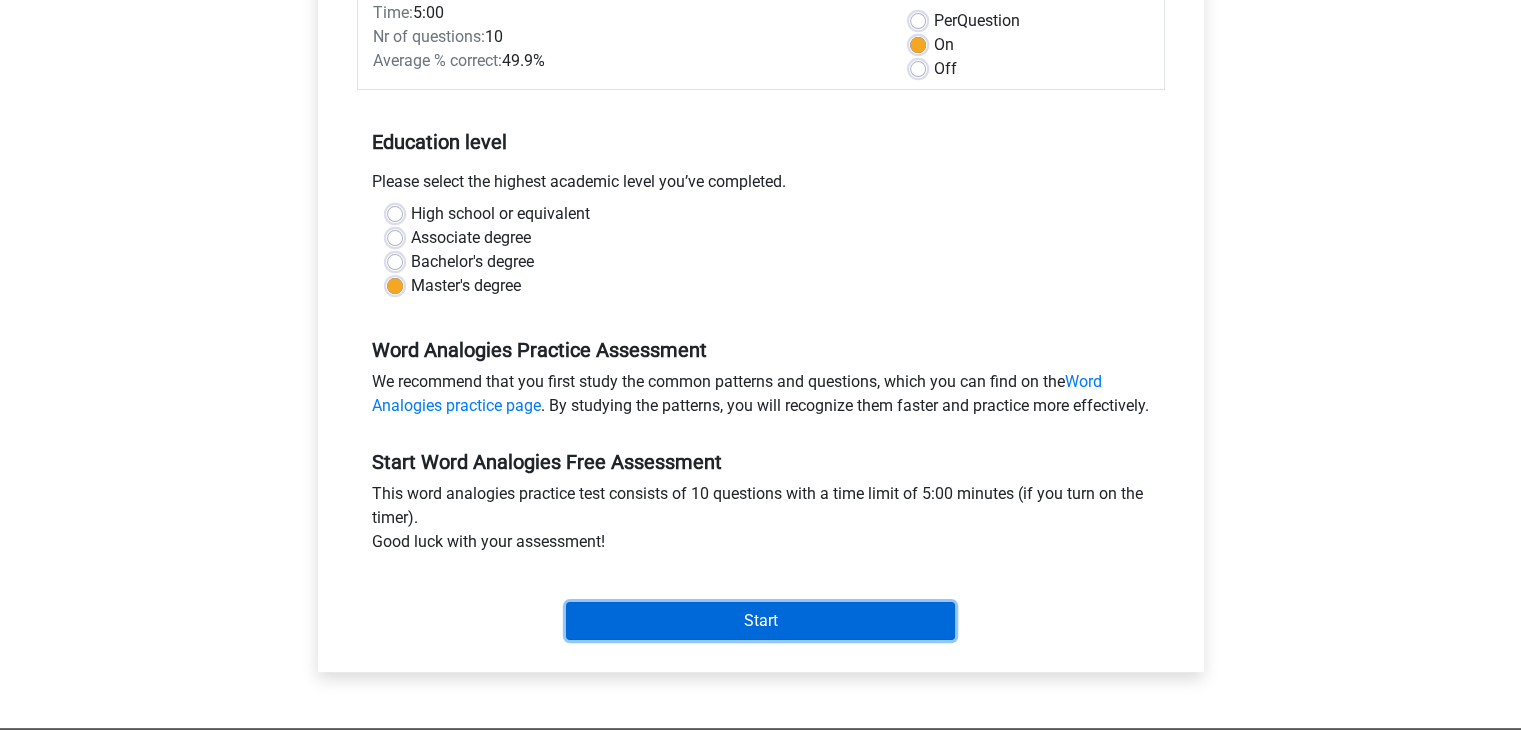 click on "Start" at bounding box center (760, 621) 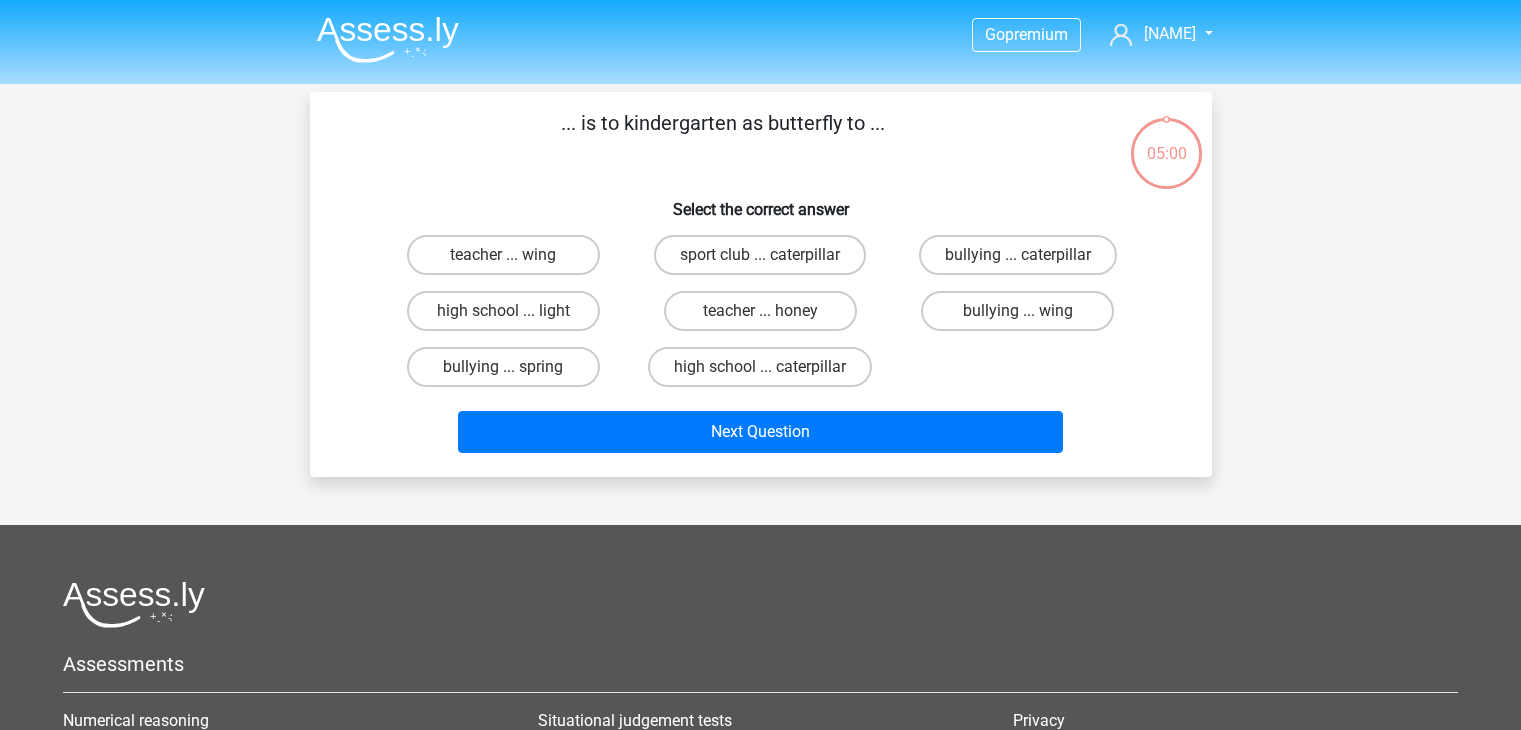 scroll, scrollTop: 0, scrollLeft: 0, axis: both 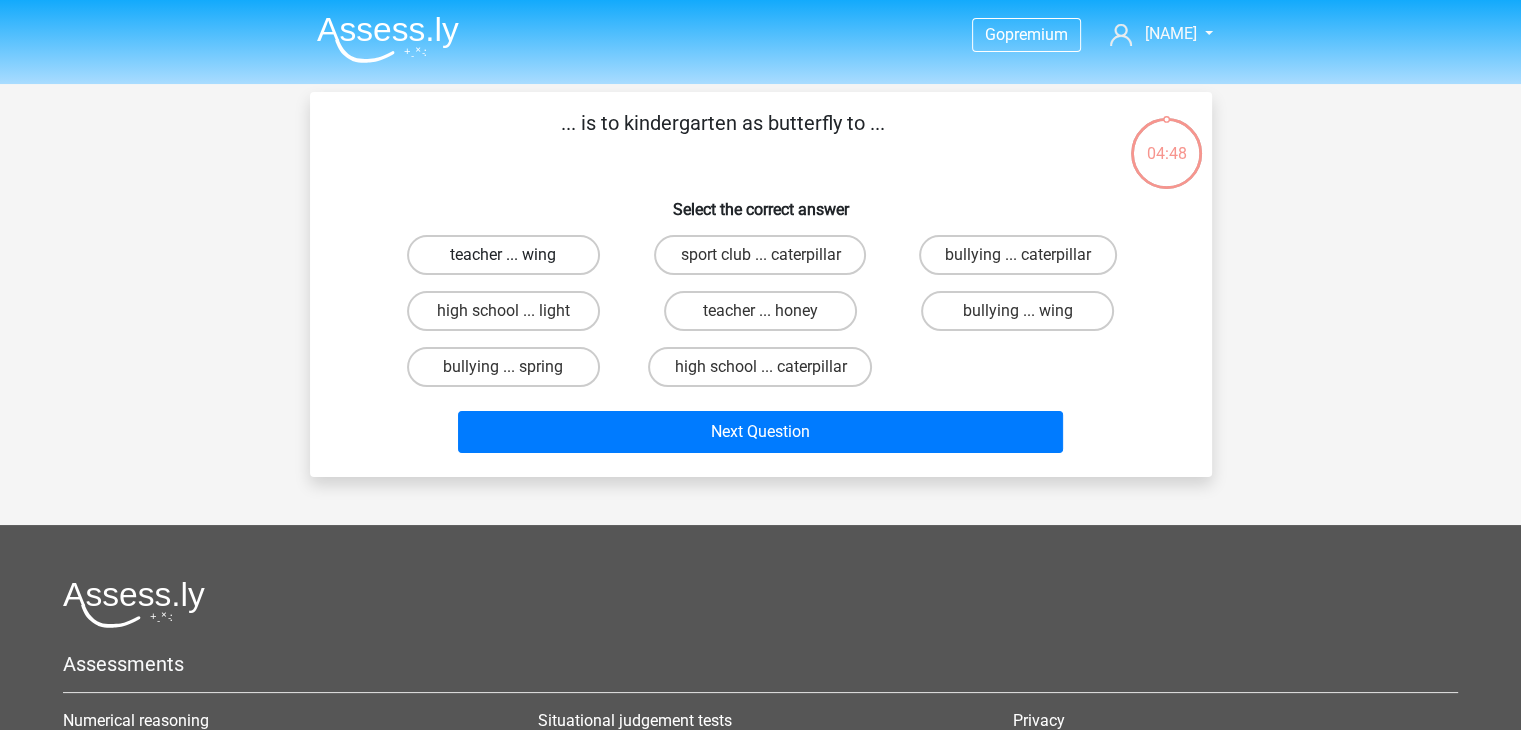 click on "teacher ... wing" at bounding box center (503, 255) 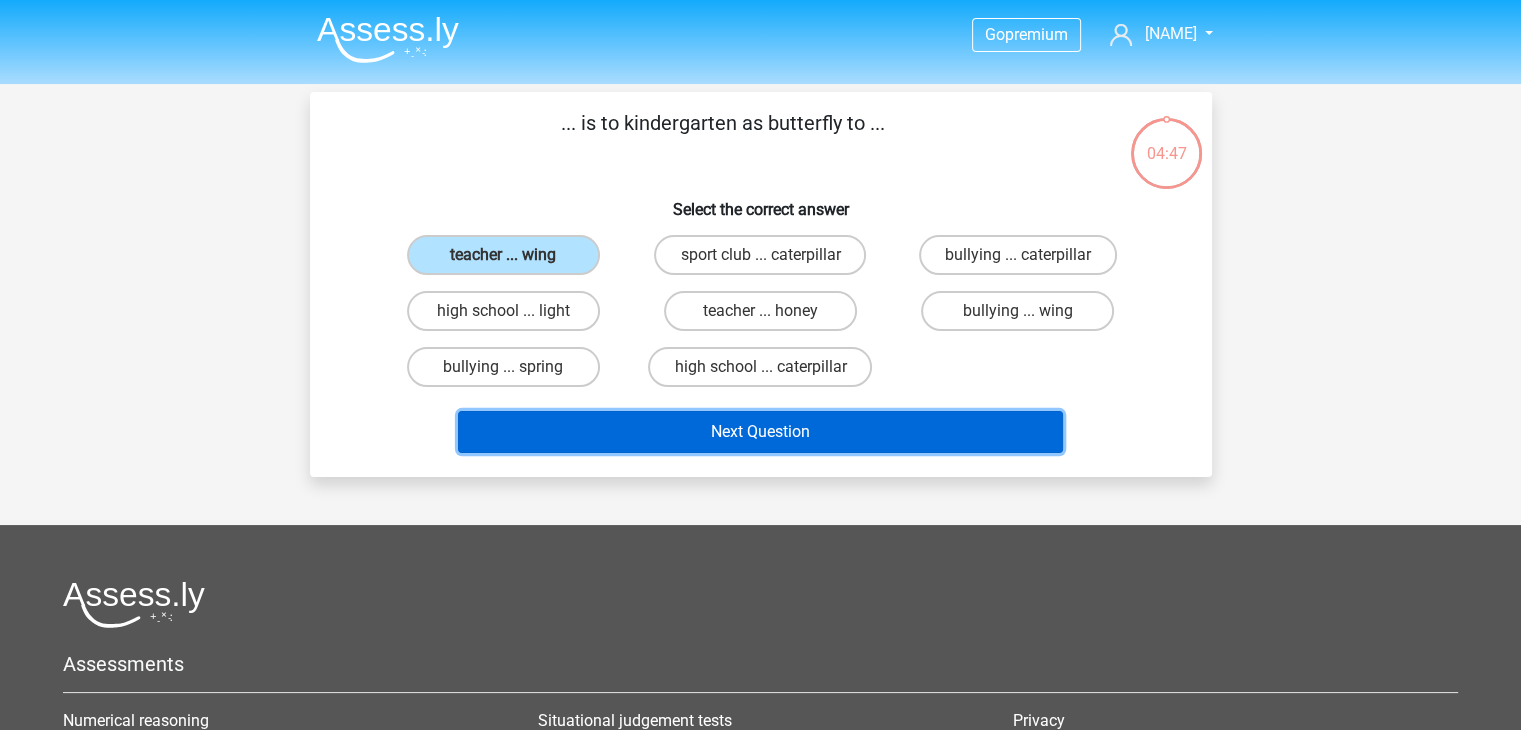 click on "Next Question" at bounding box center (760, 432) 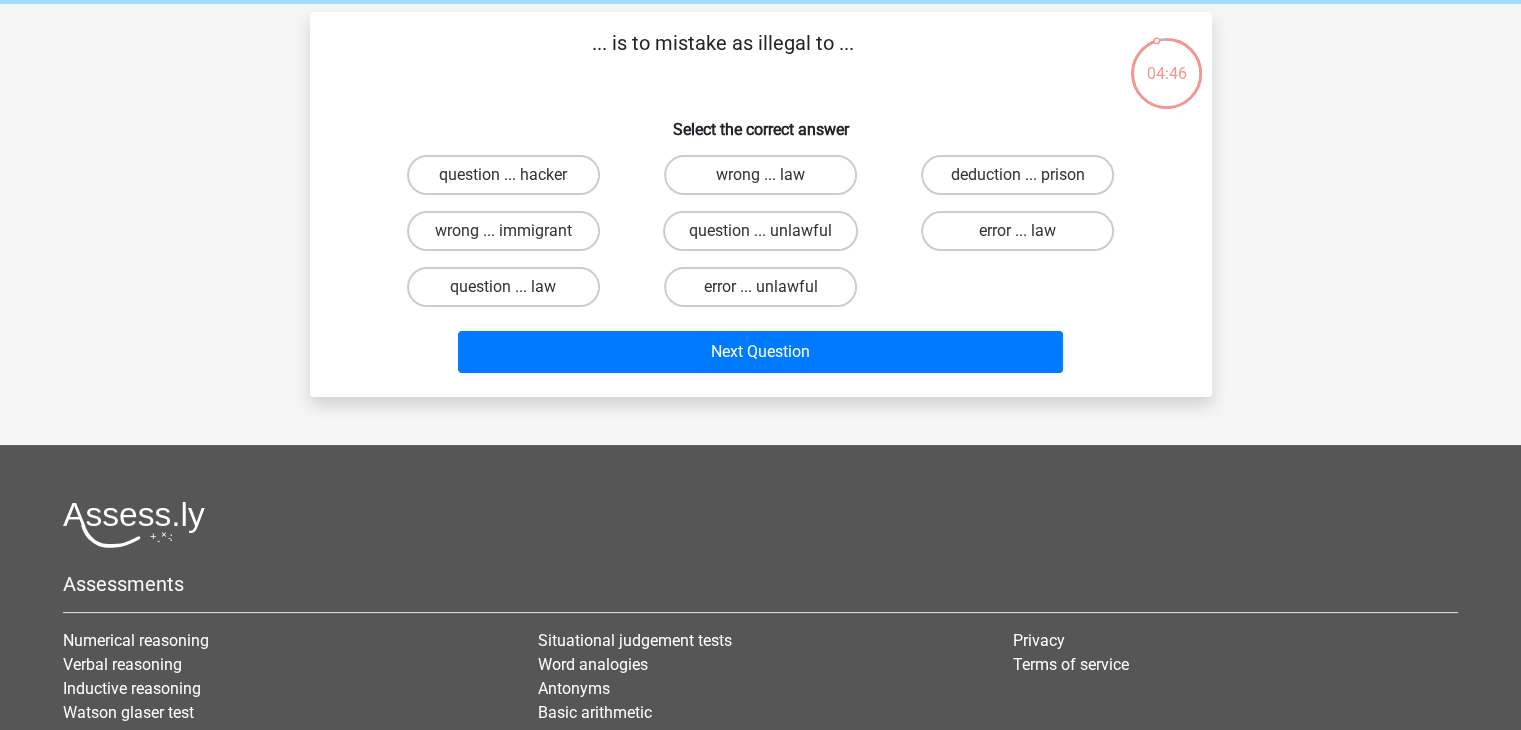 scroll, scrollTop: 0, scrollLeft: 0, axis: both 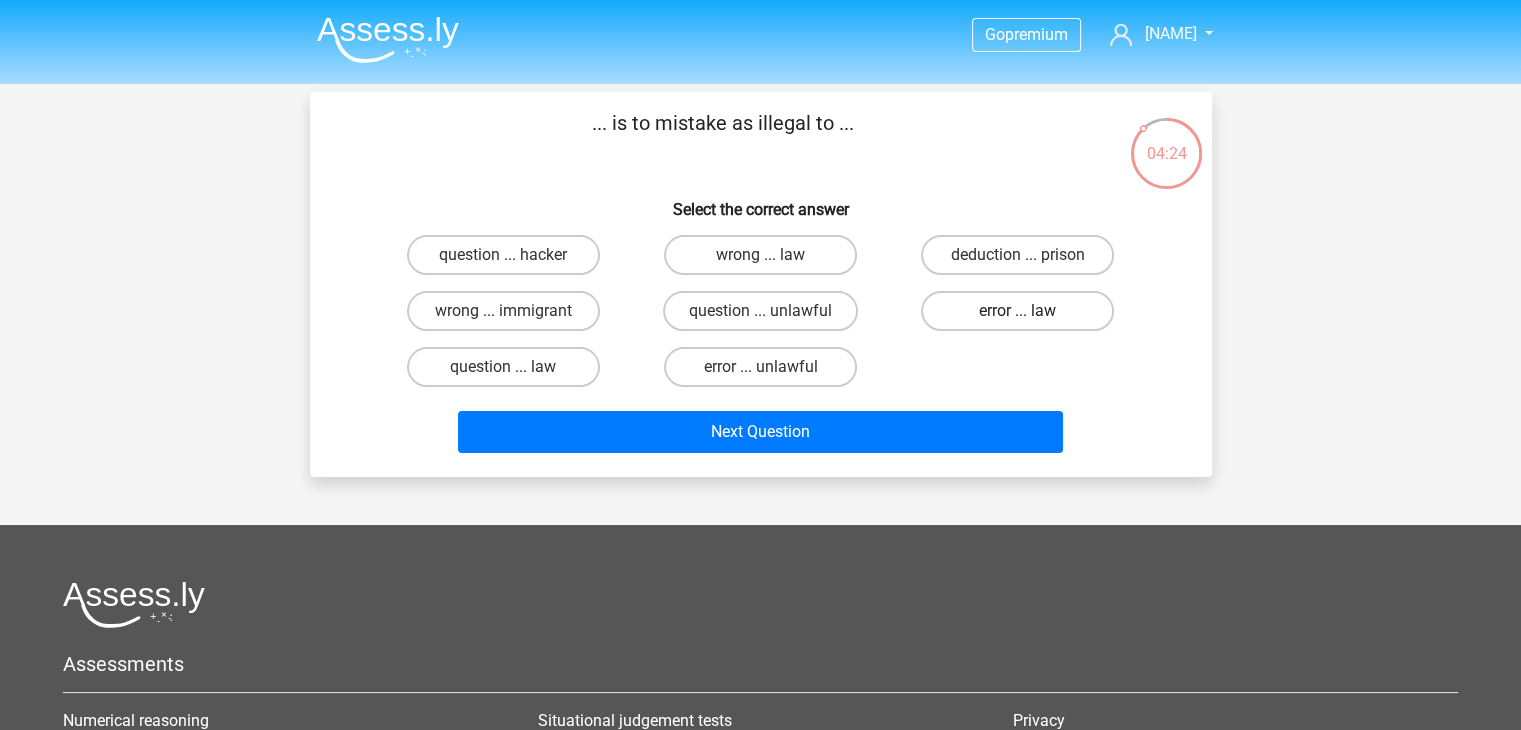 click on "error ... law" at bounding box center [1017, 311] 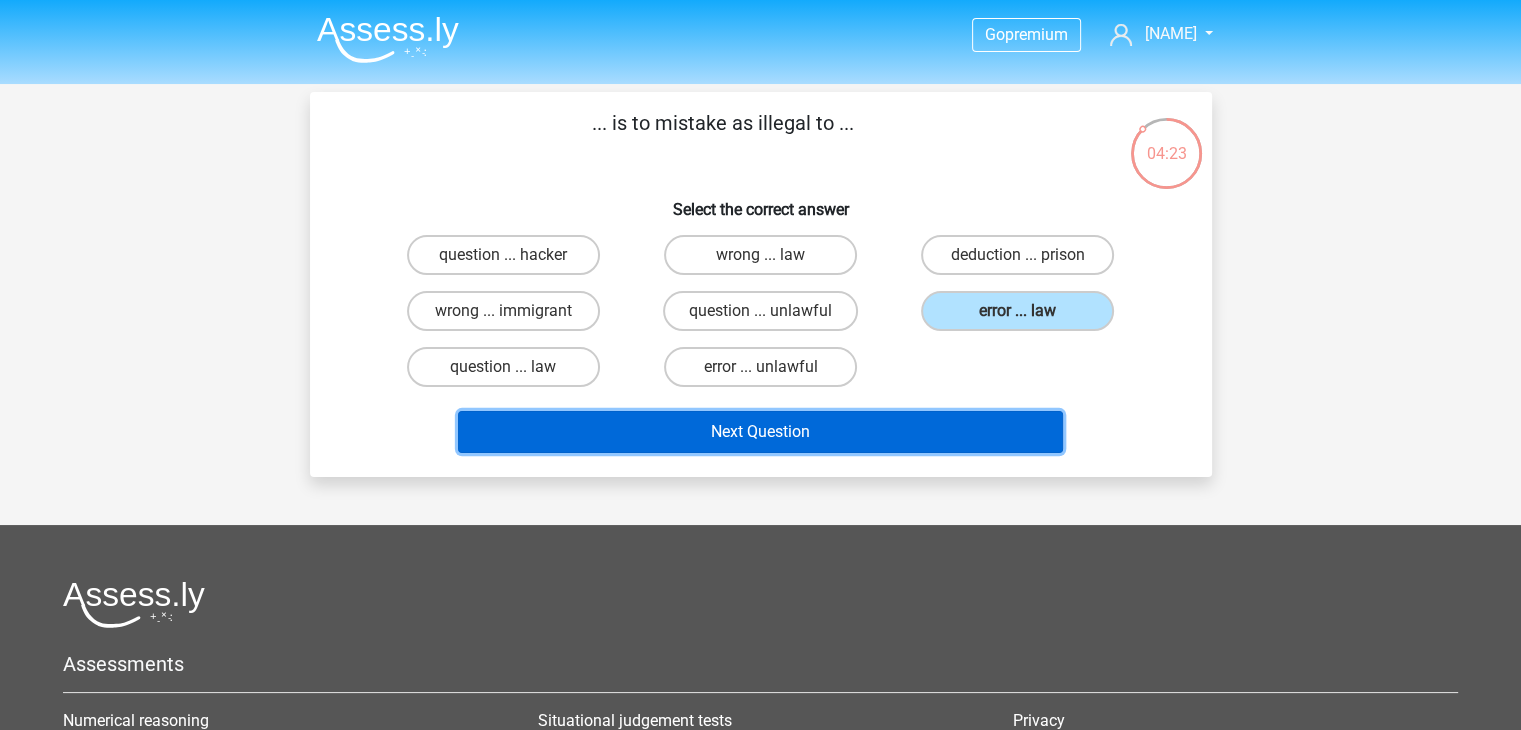 click on "Next Question" at bounding box center [760, 432] 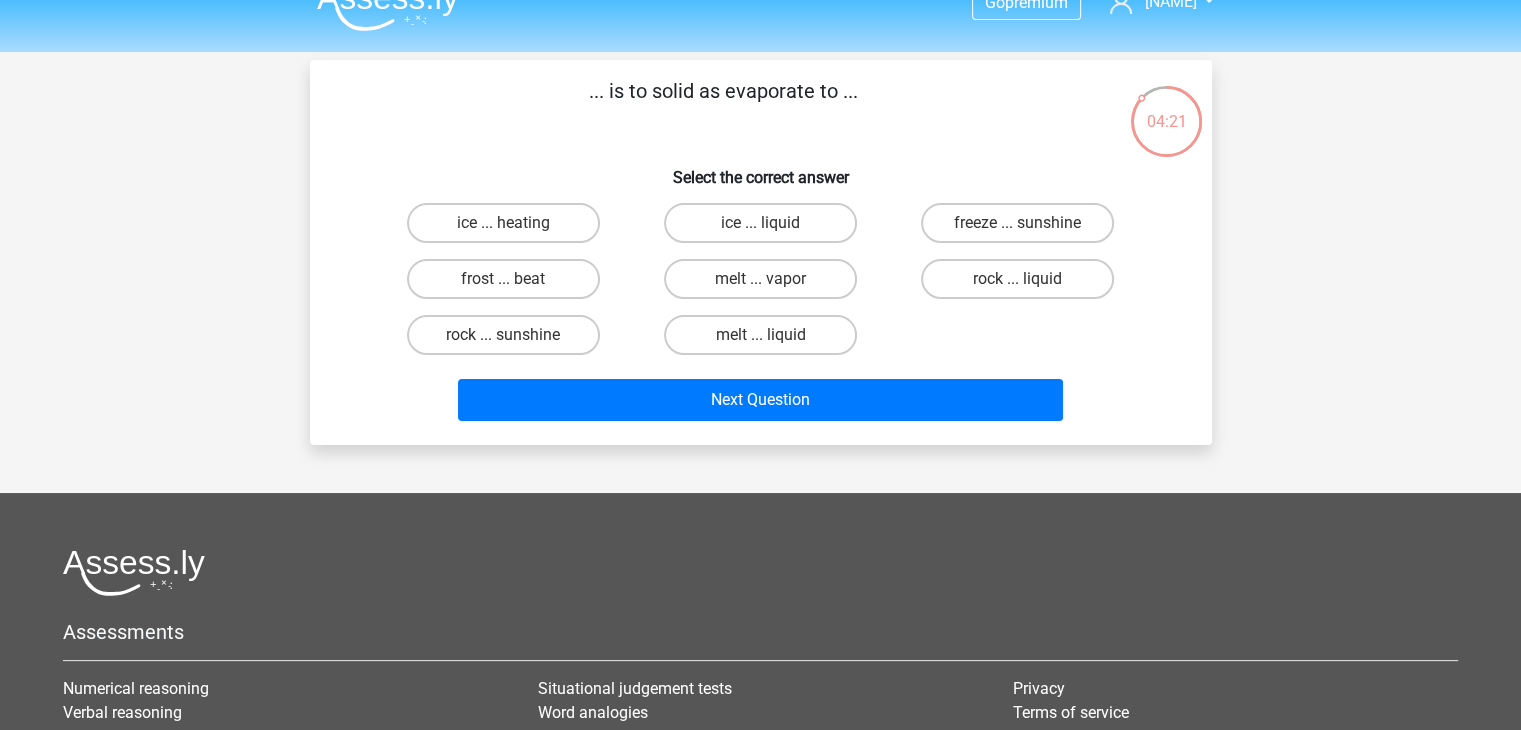 scroll, scrollTop: 0, scrollLeft: 0, axis: both 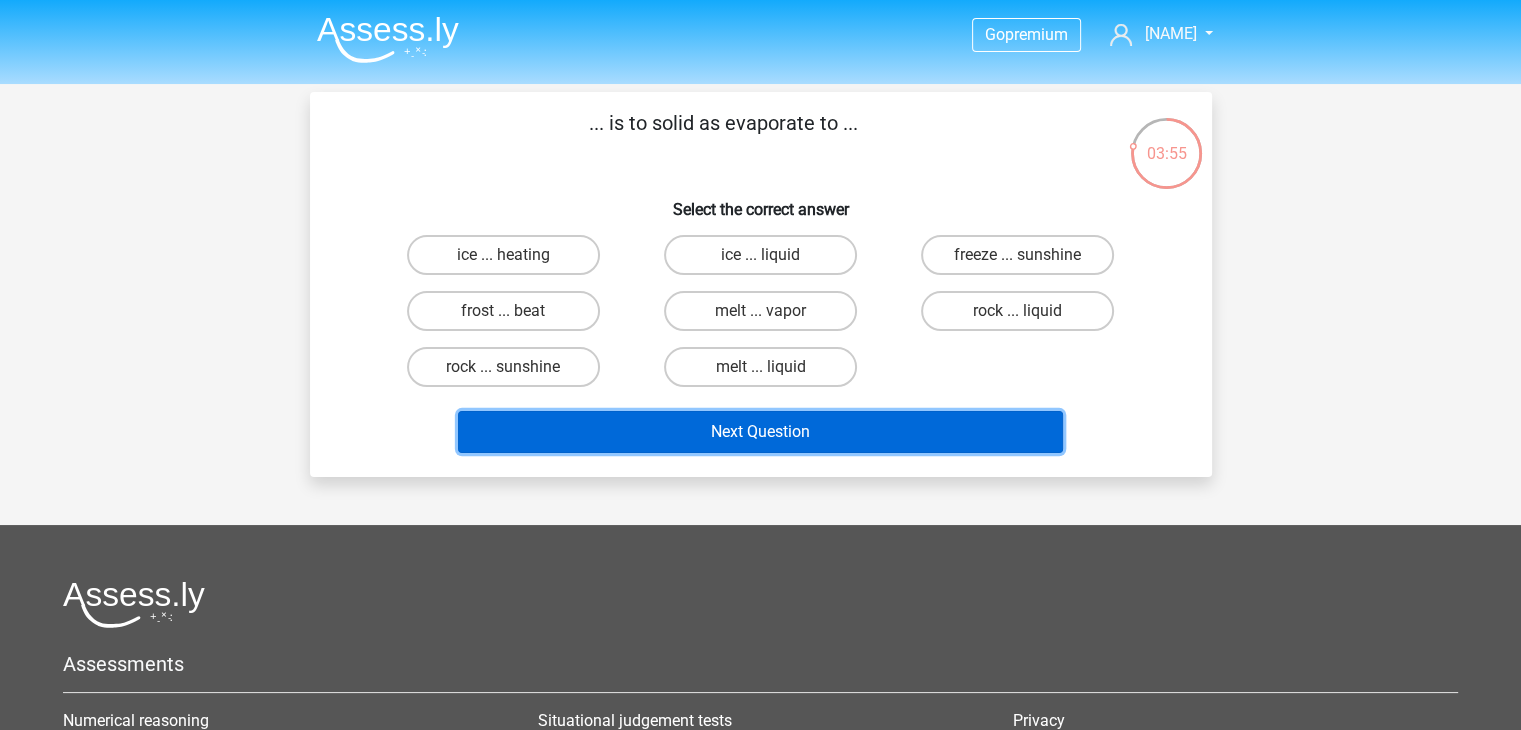 click on "Next Question" at bounding box center [760, 432] 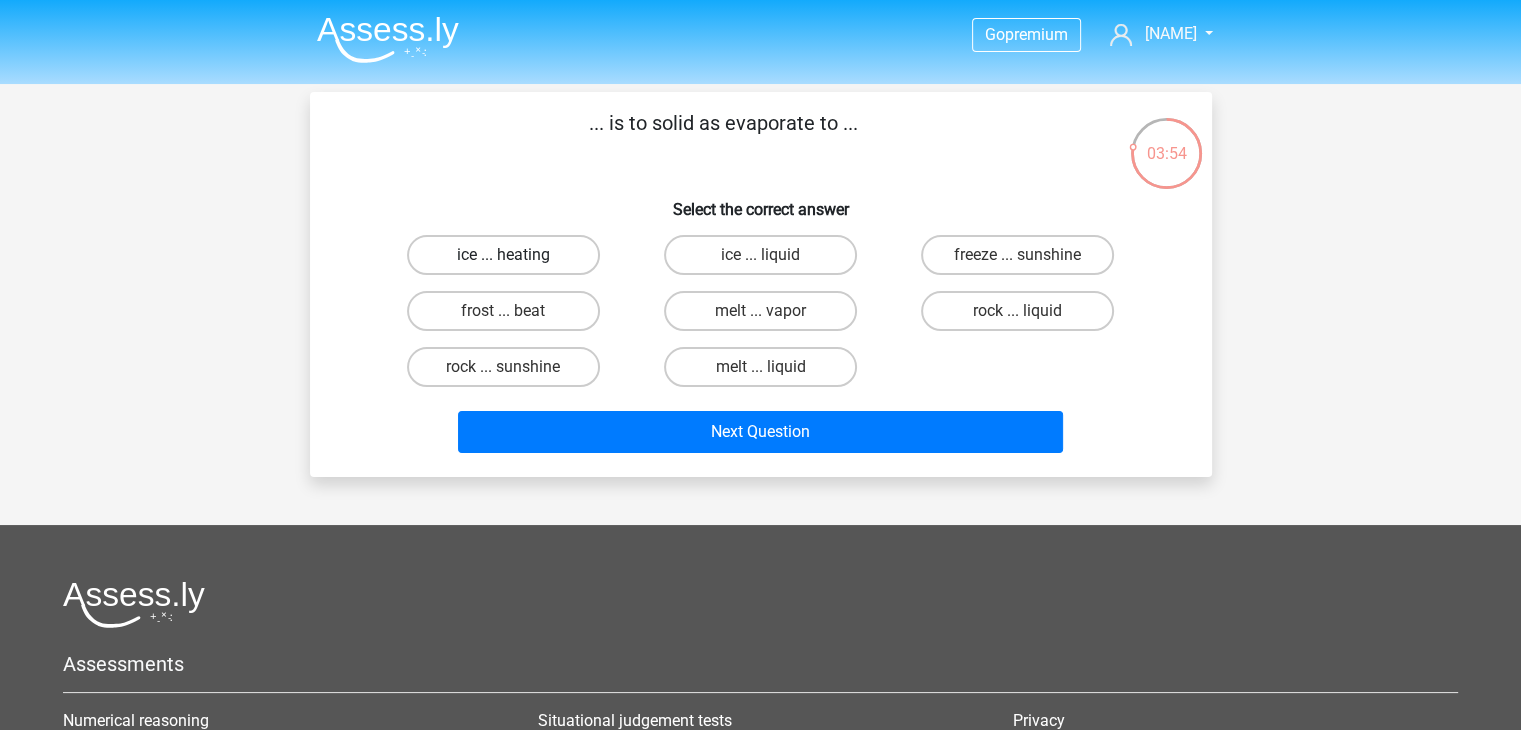 click on "ice ... heating" at bounding box center [503, 255] 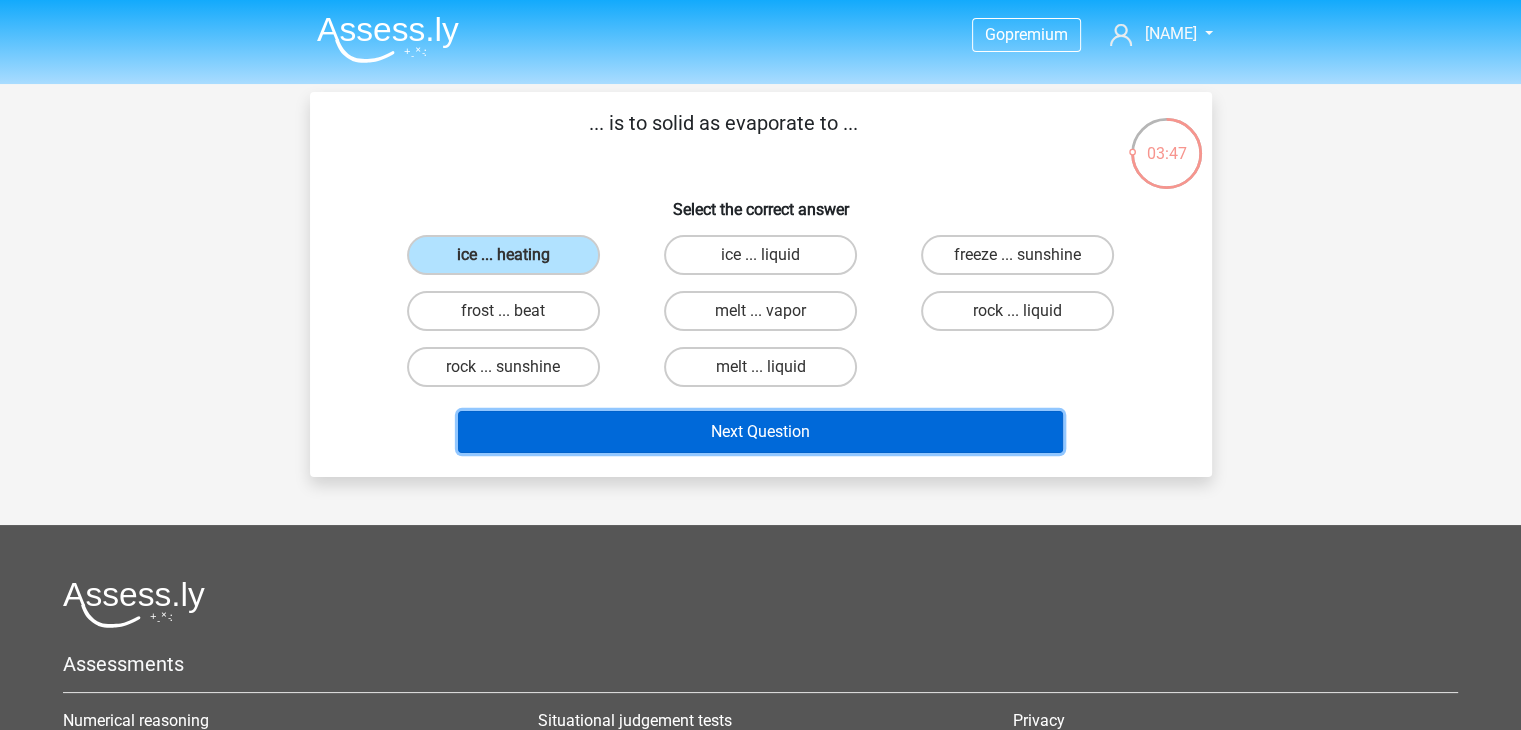 click on "Next Question" at bounding box center [760, 432] 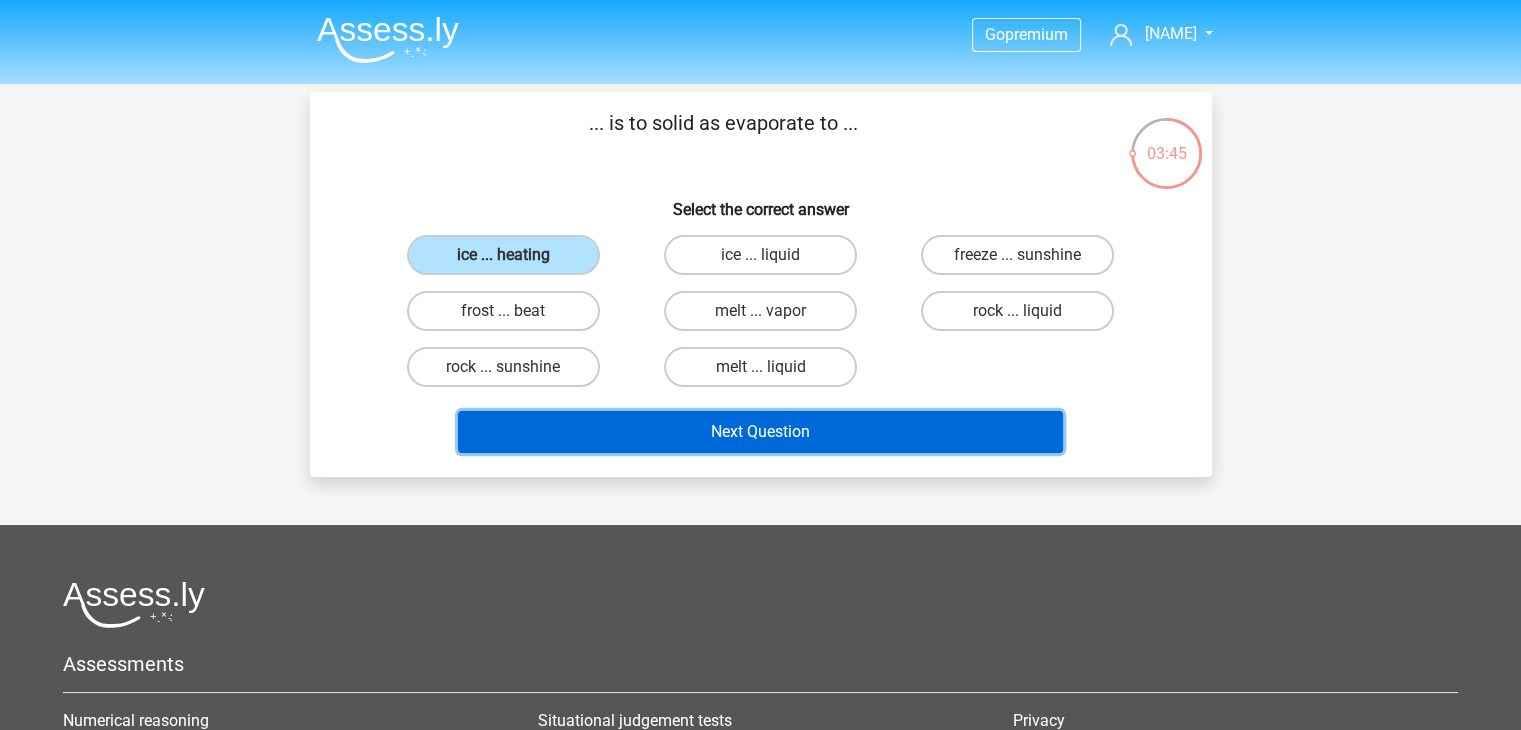 click on "Next Question" at bounding box center (760, 432) 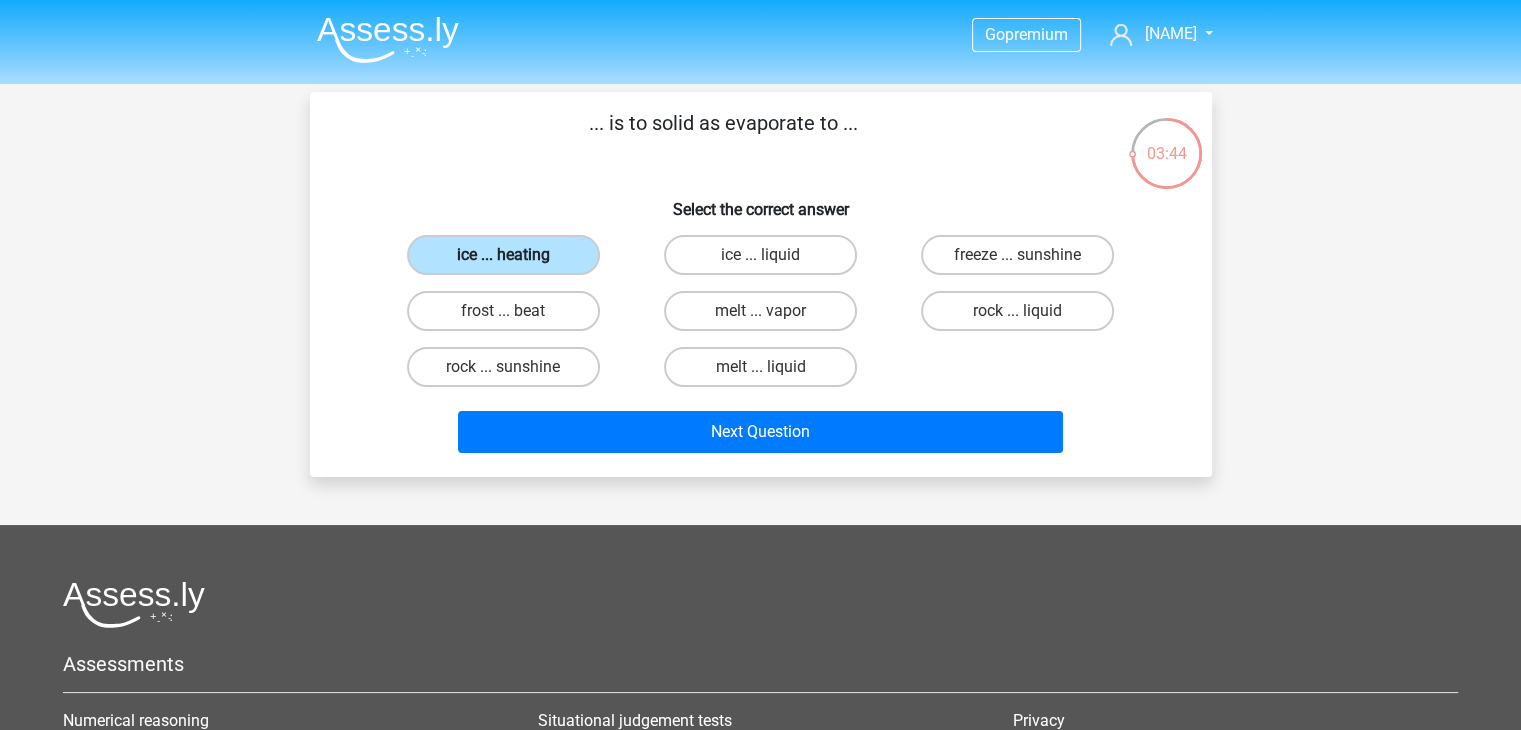 click on "ice ... heating" at bounding box center [503, 255] 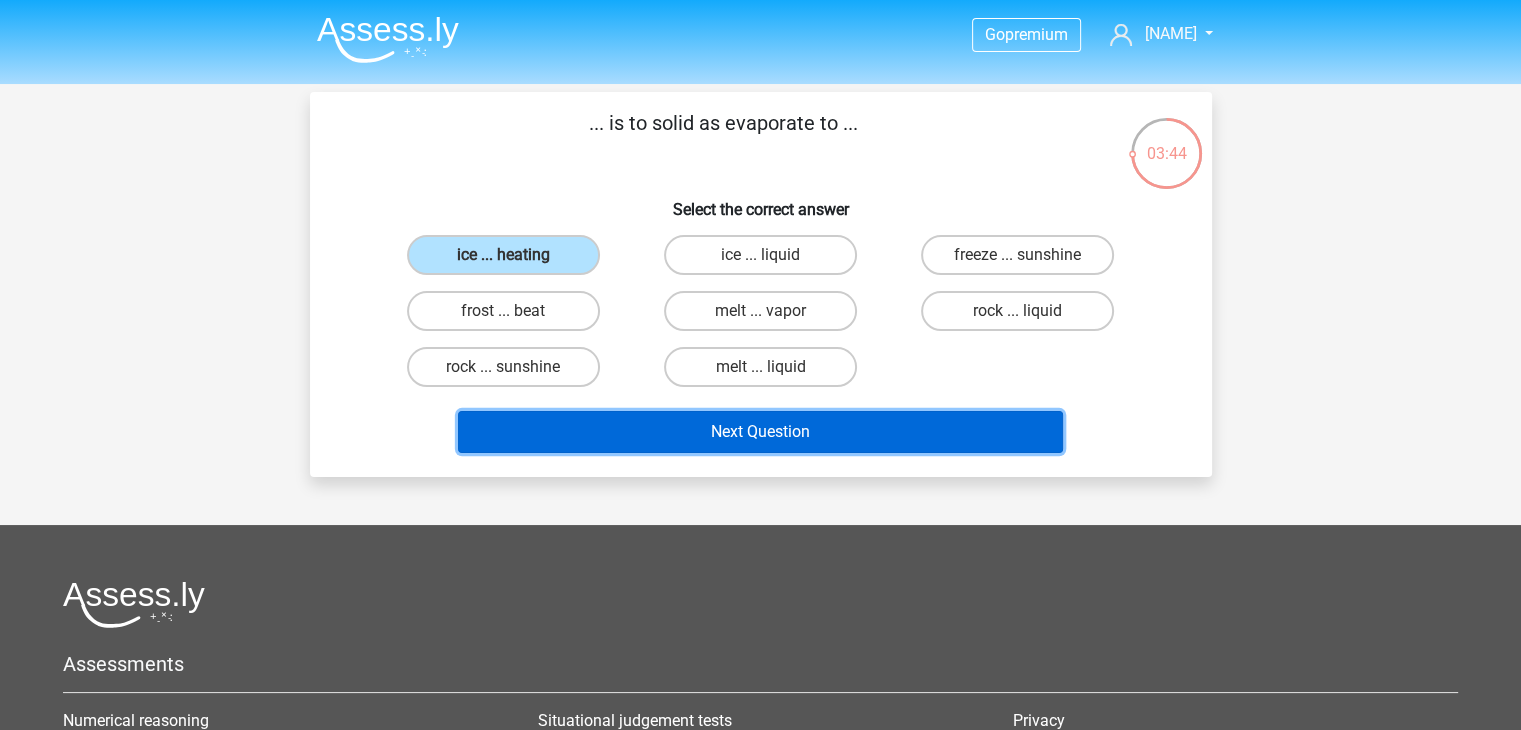 click on "Next Question" at bounding box center [760, 432] 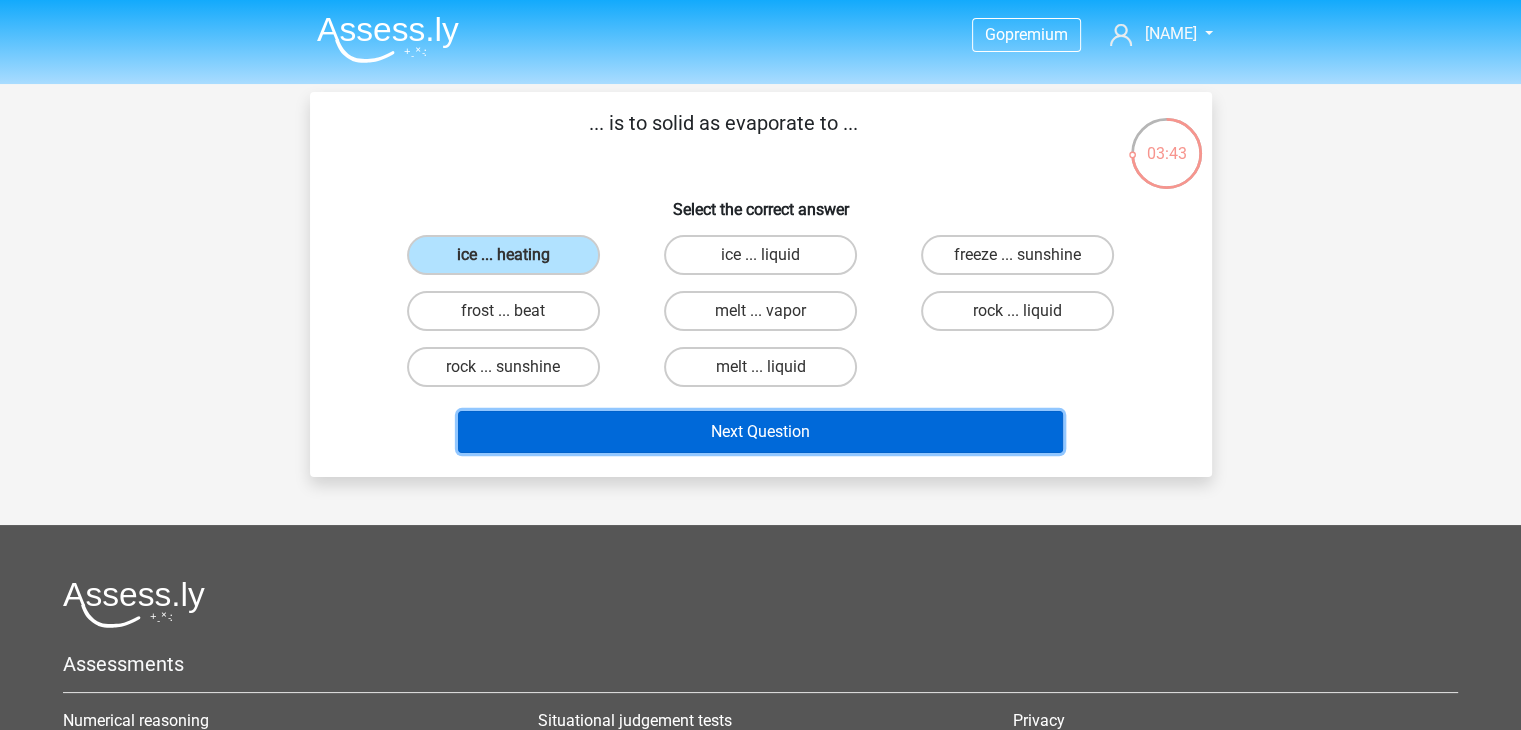 click on "Next Question" at bounding box center (760, 432) 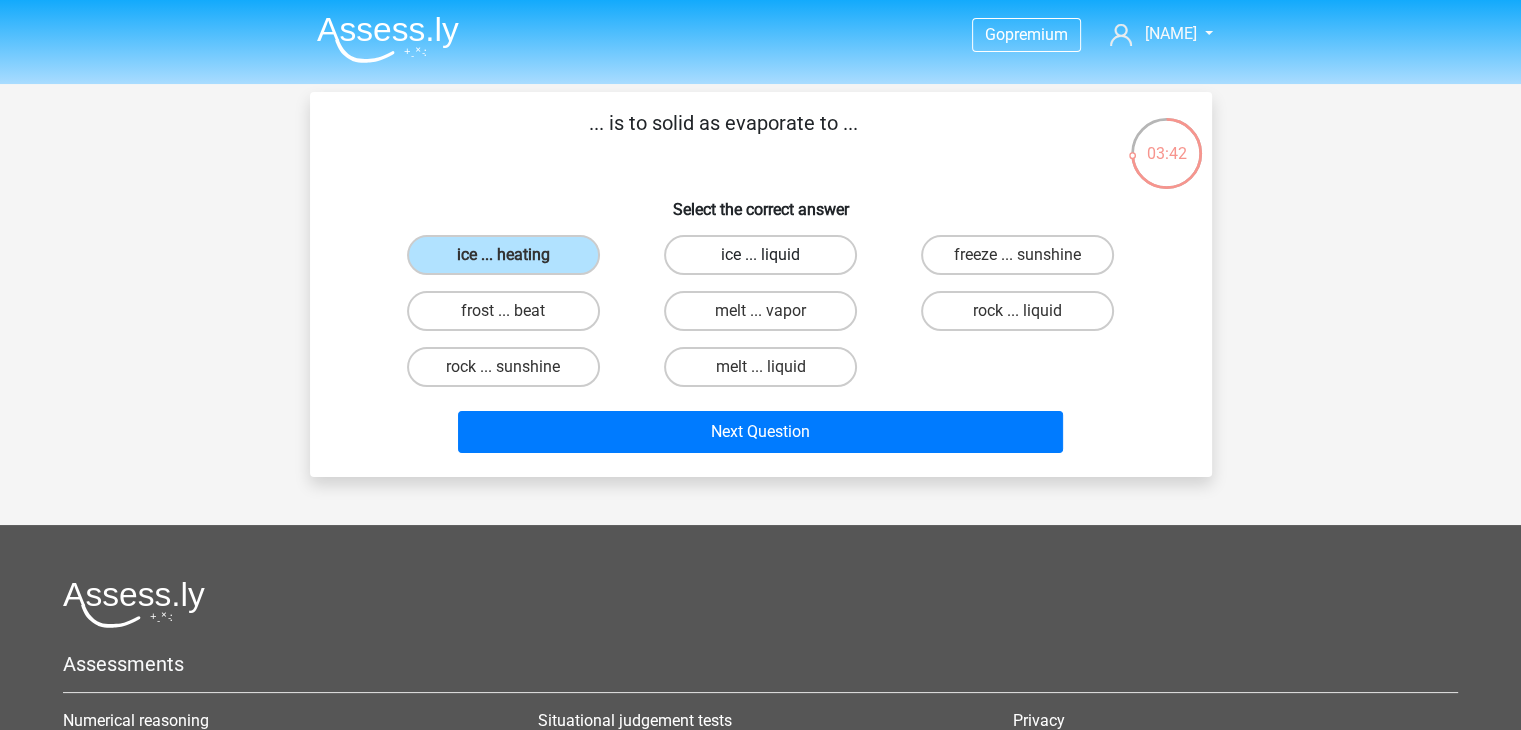 drag, startPoint x: 768, startPoint y: 258, endPoint x: 757, endPoint y: 272, distance: 17.804493 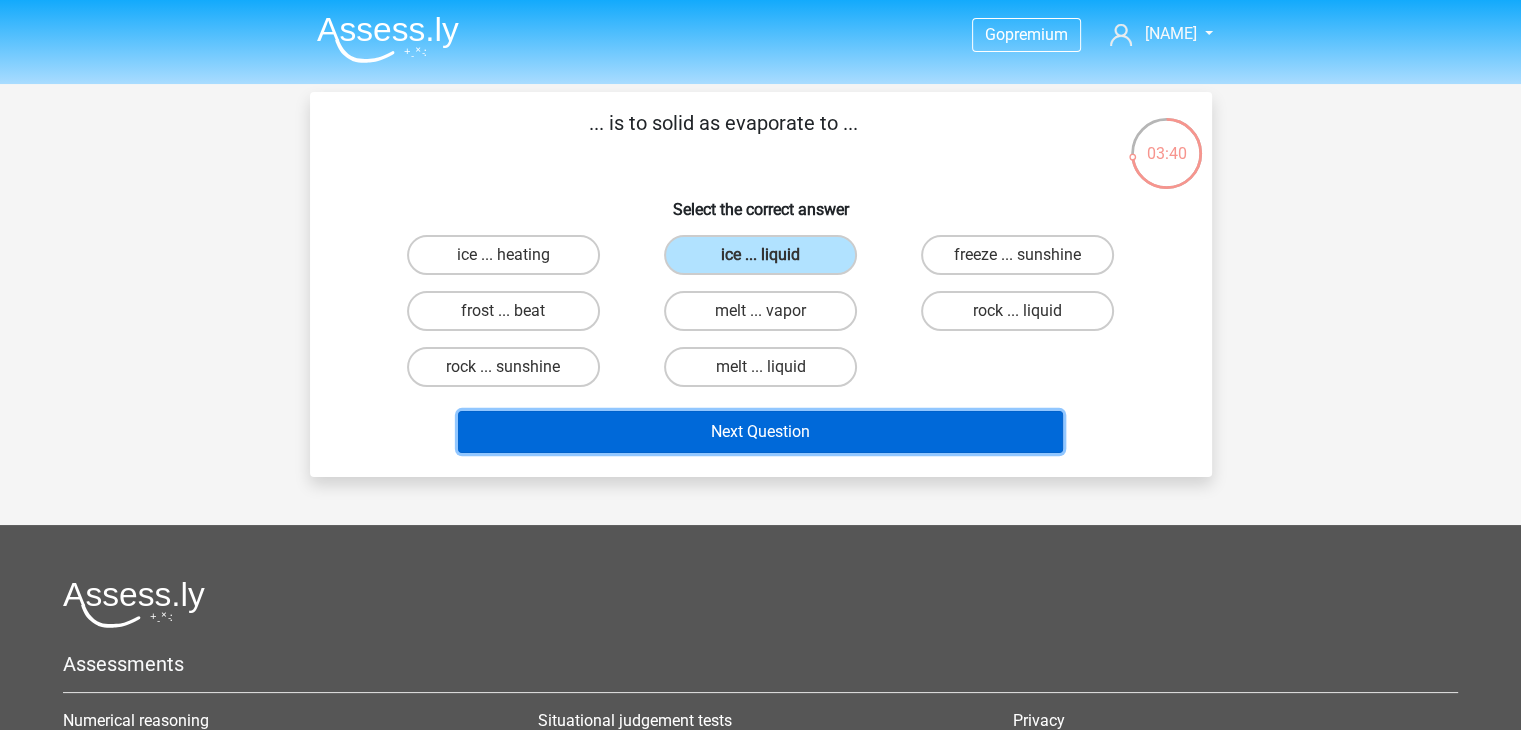 click on "Next Question" at bounding box center [760, 432] 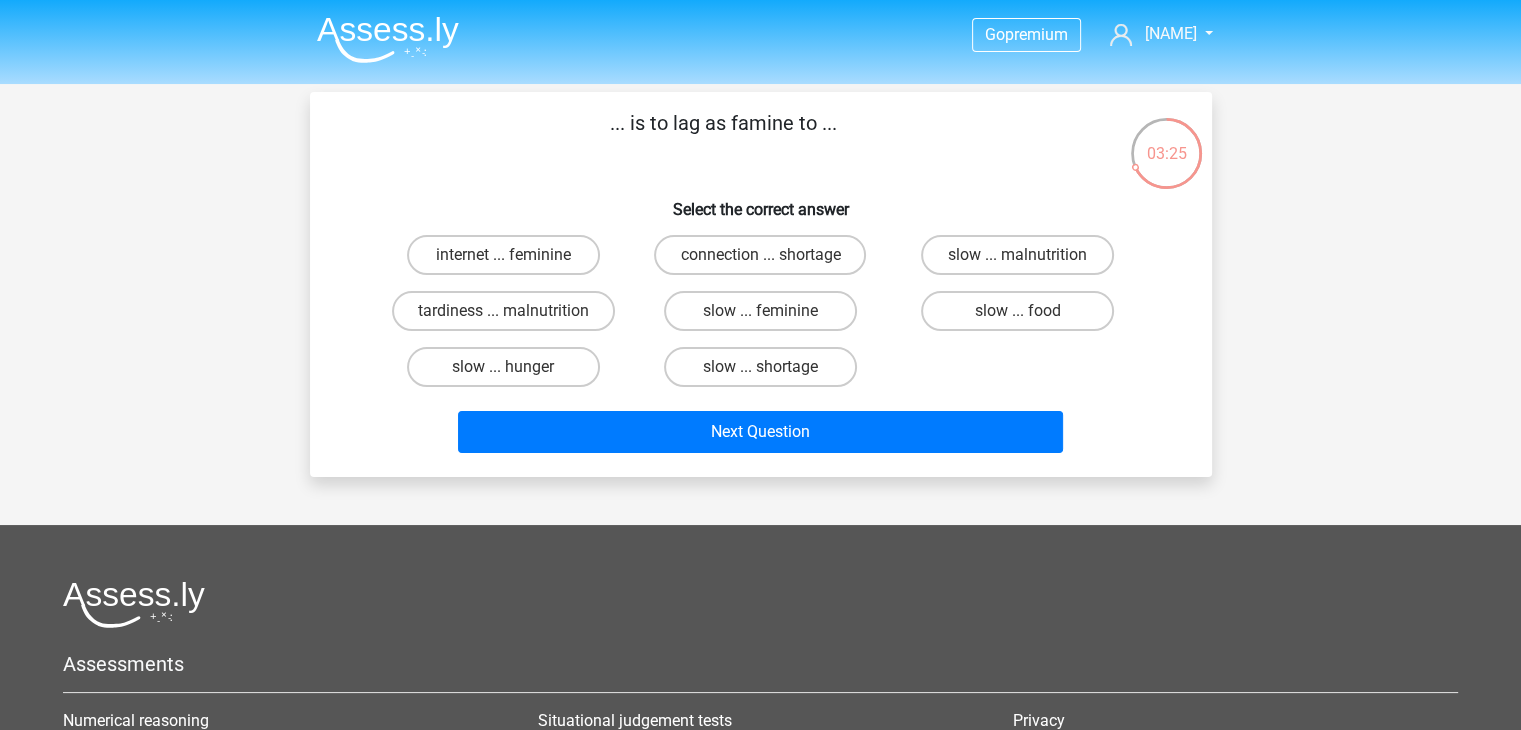 scroll, scrollTop: 100, scrollLeft: 0, axis: vertical 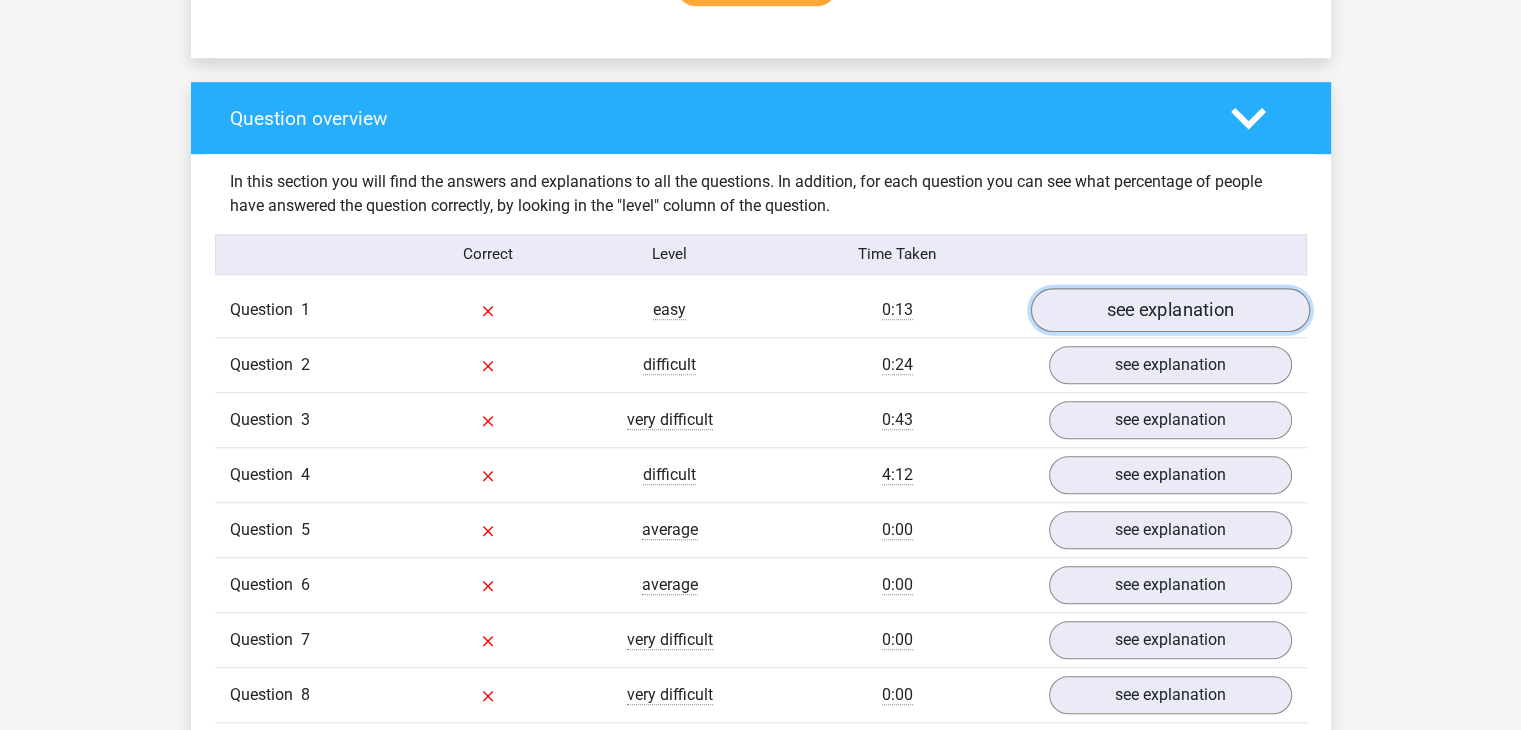 click on "see explanation" at bounding box center [1169, 310] 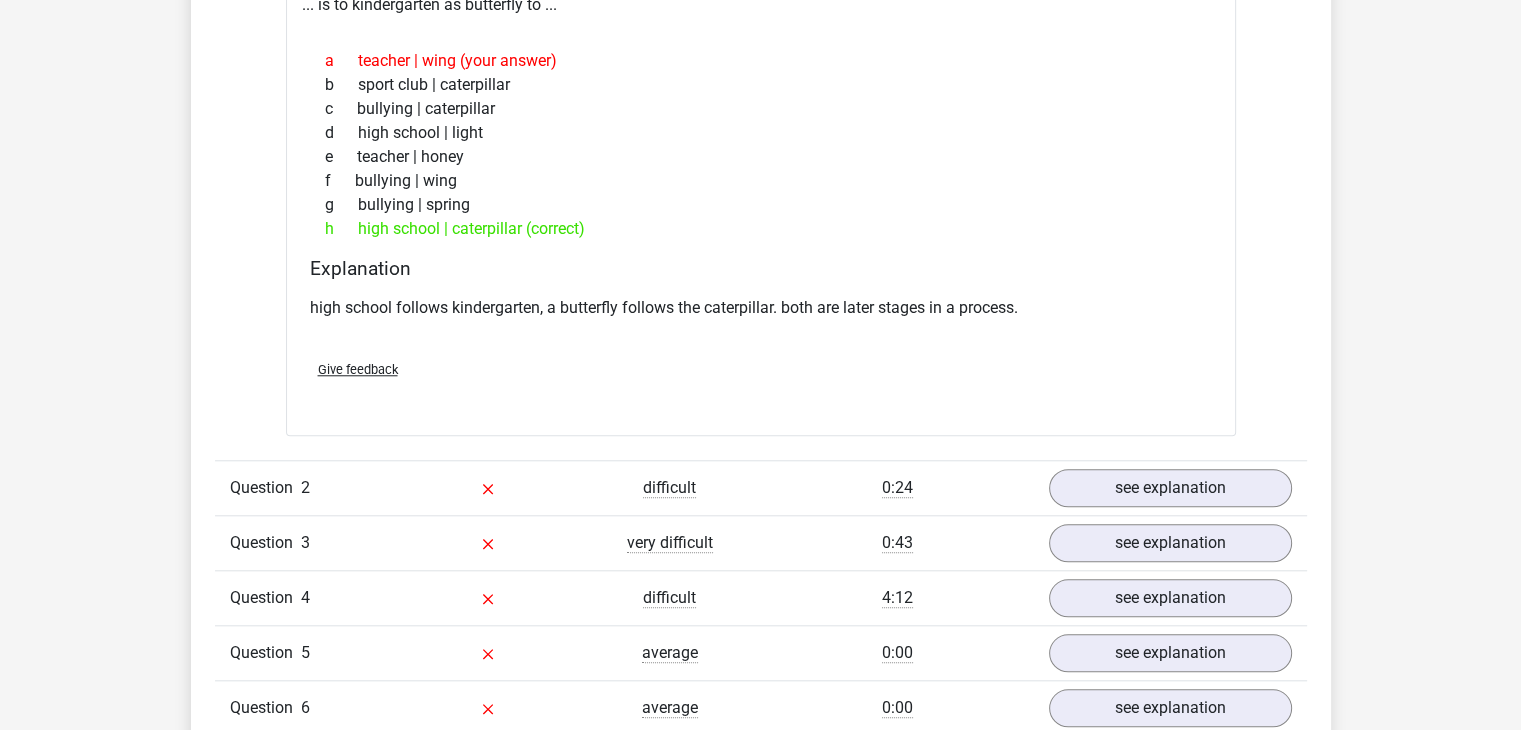 scroll, scrollTop: 1800, scrollLeft: 0, axis: vertical 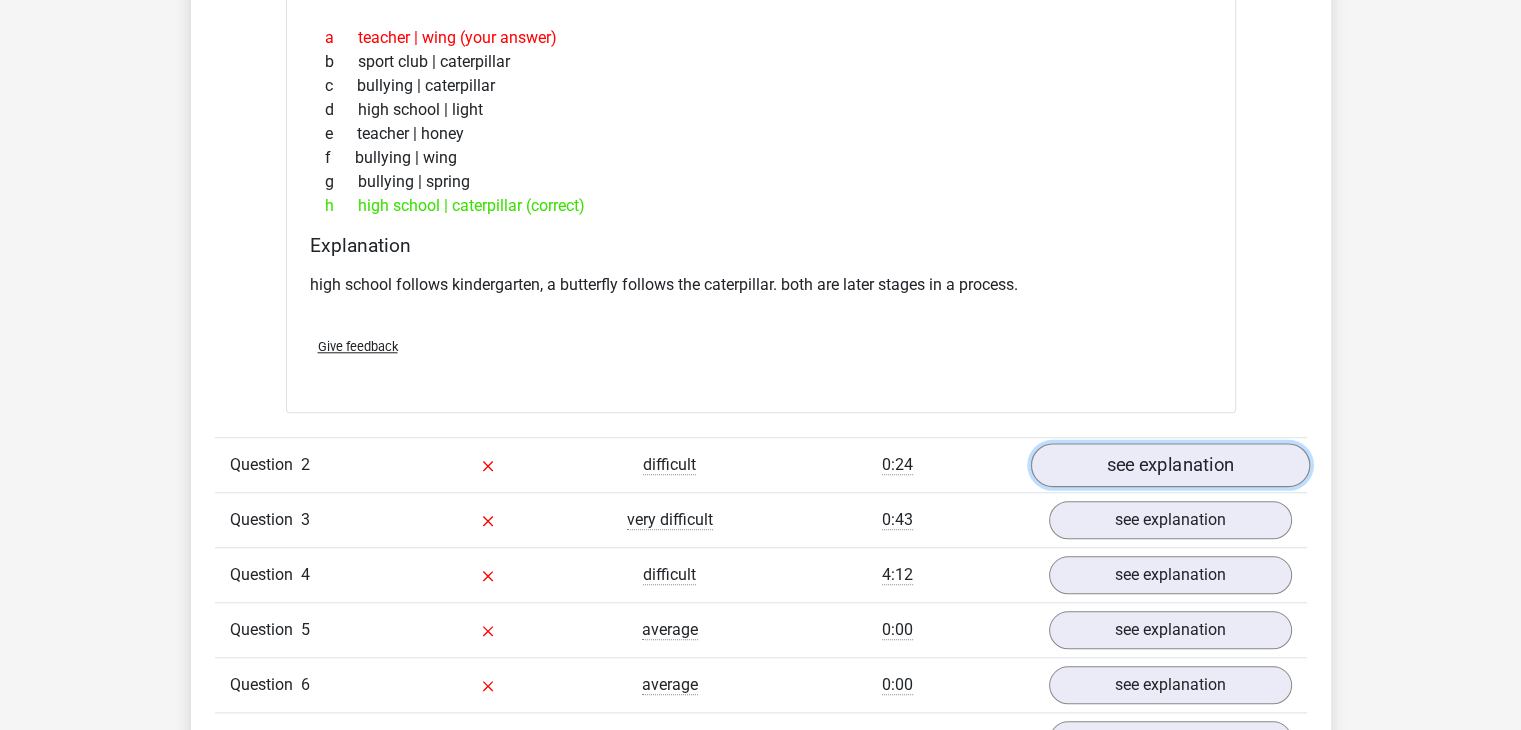 click on "see explanation" at bounding box center [1169, 465] 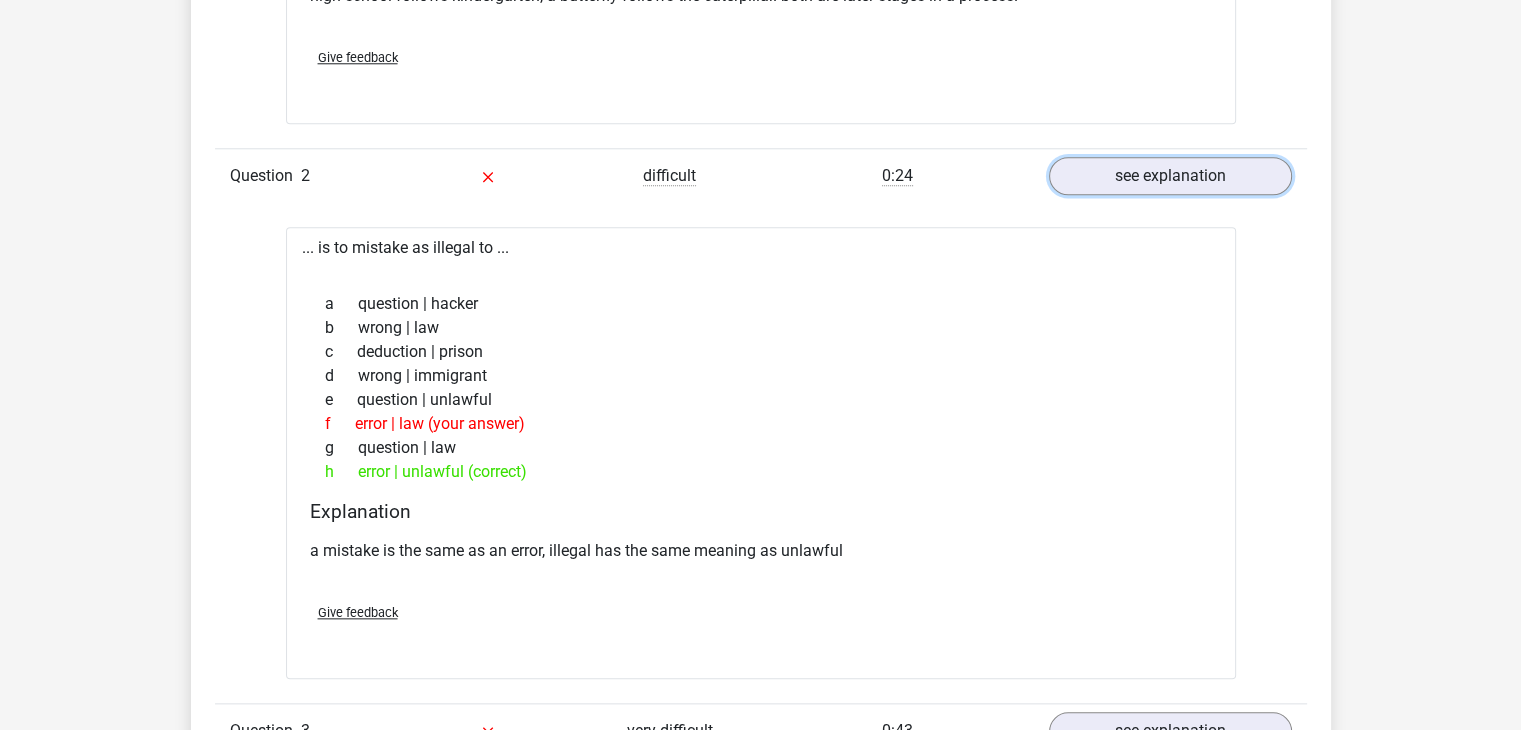 scroll, scrollTop: 2400, scrollLeft: 0, axis: vertical 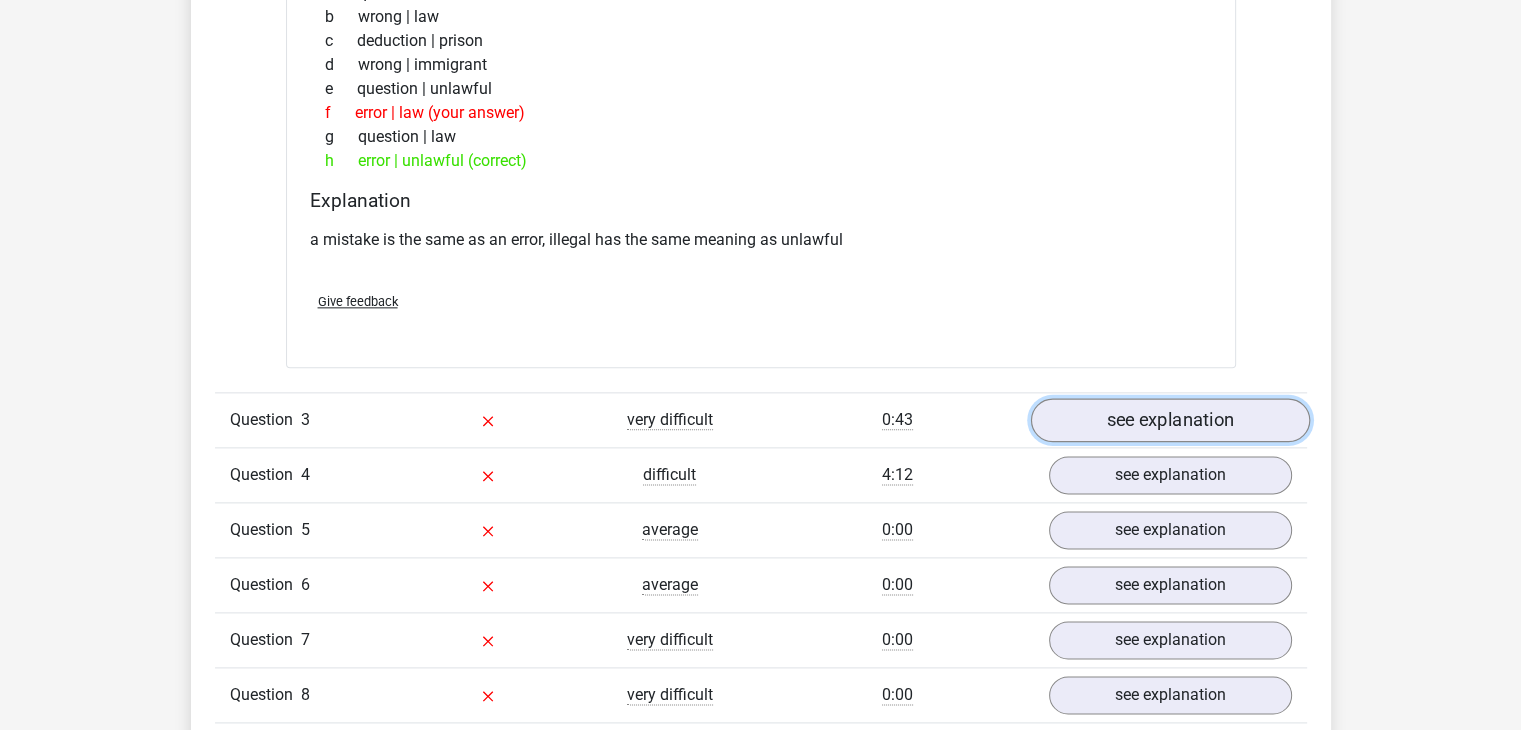click on "see explanation" at bounding box center [1169, 421] 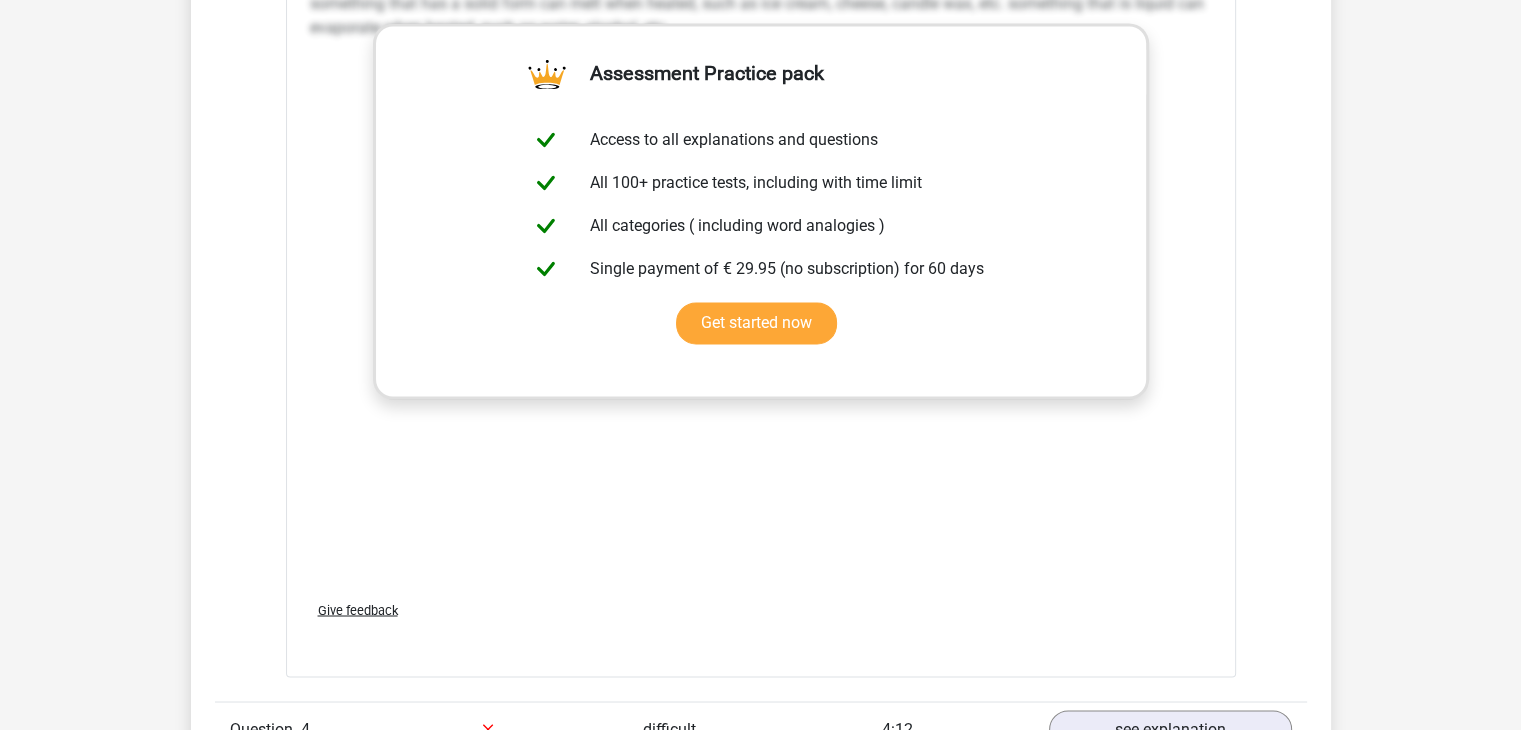 scroll, scrollTop: 3400, scrollLeft: 0, axis: vertical 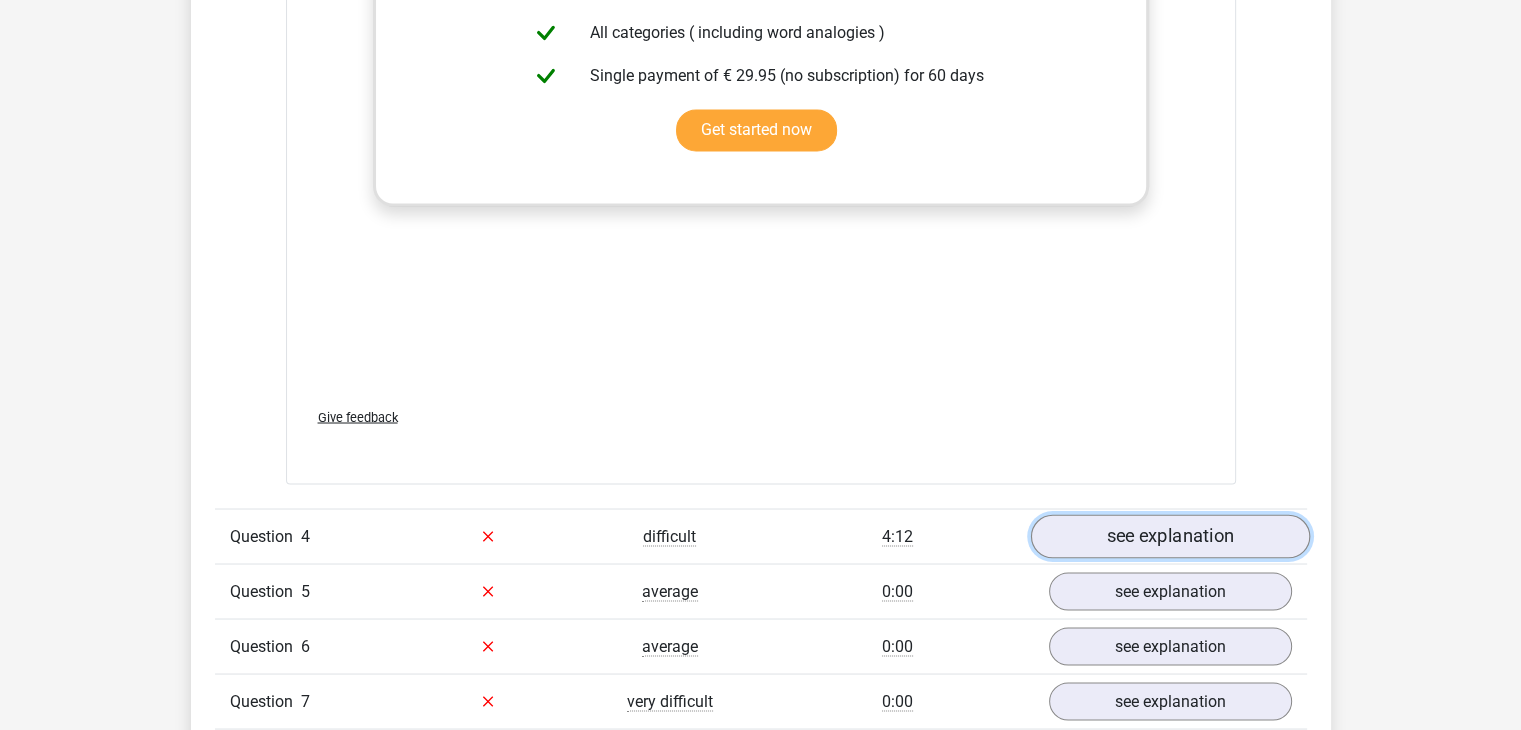 click on "see explanation" at bounding box center [1169, 536] 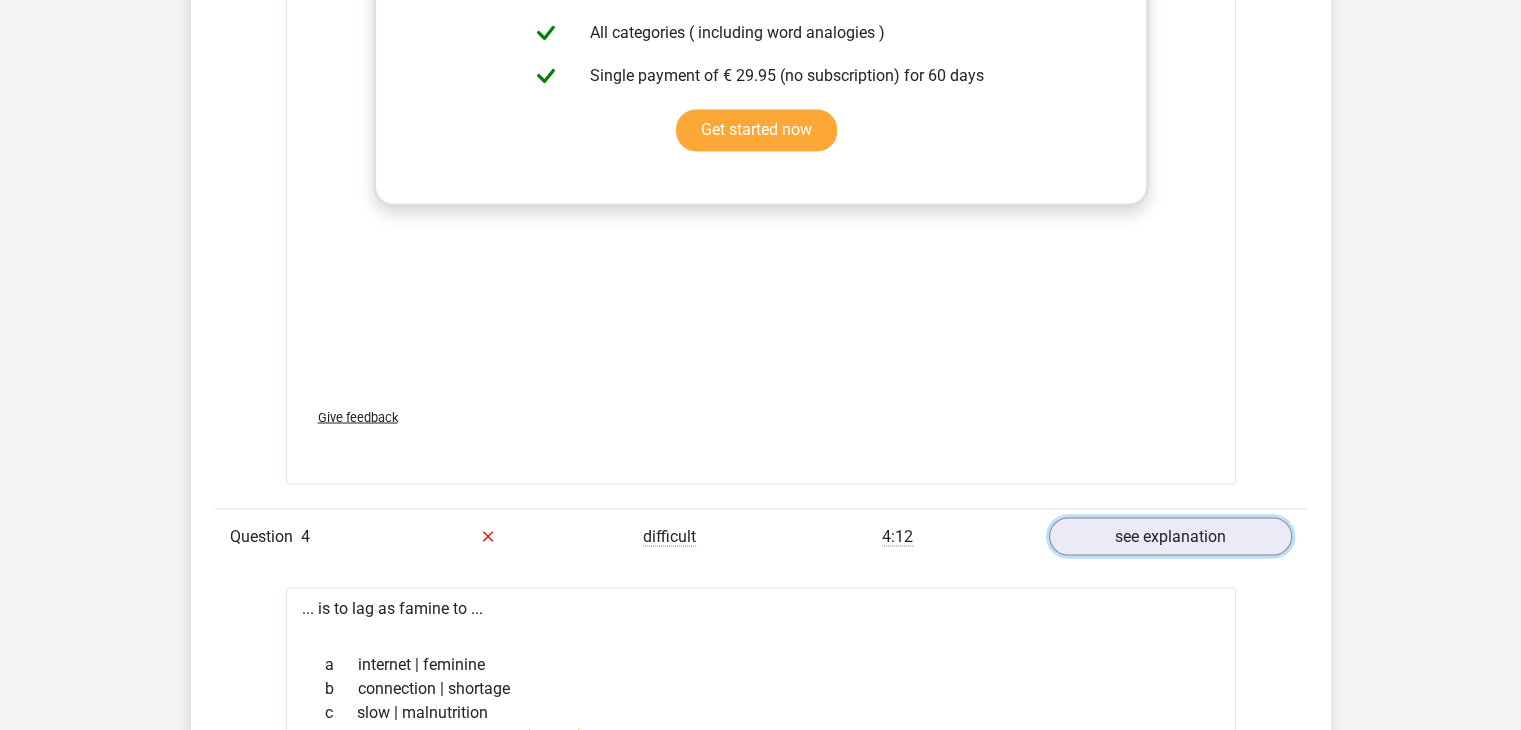 scroll, scrollTop: 3700, scrollLeft: 0, axis: vertical 